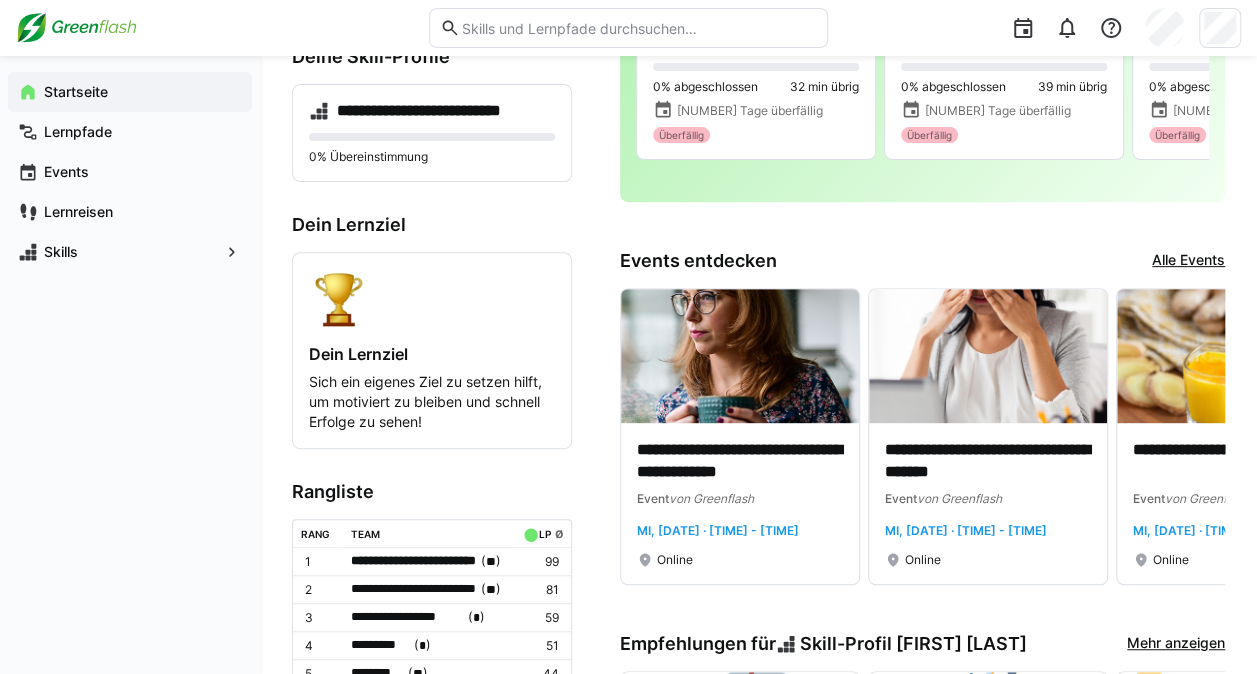 scroll, scrollTop: 0, scrollLeft: 0, axis: both 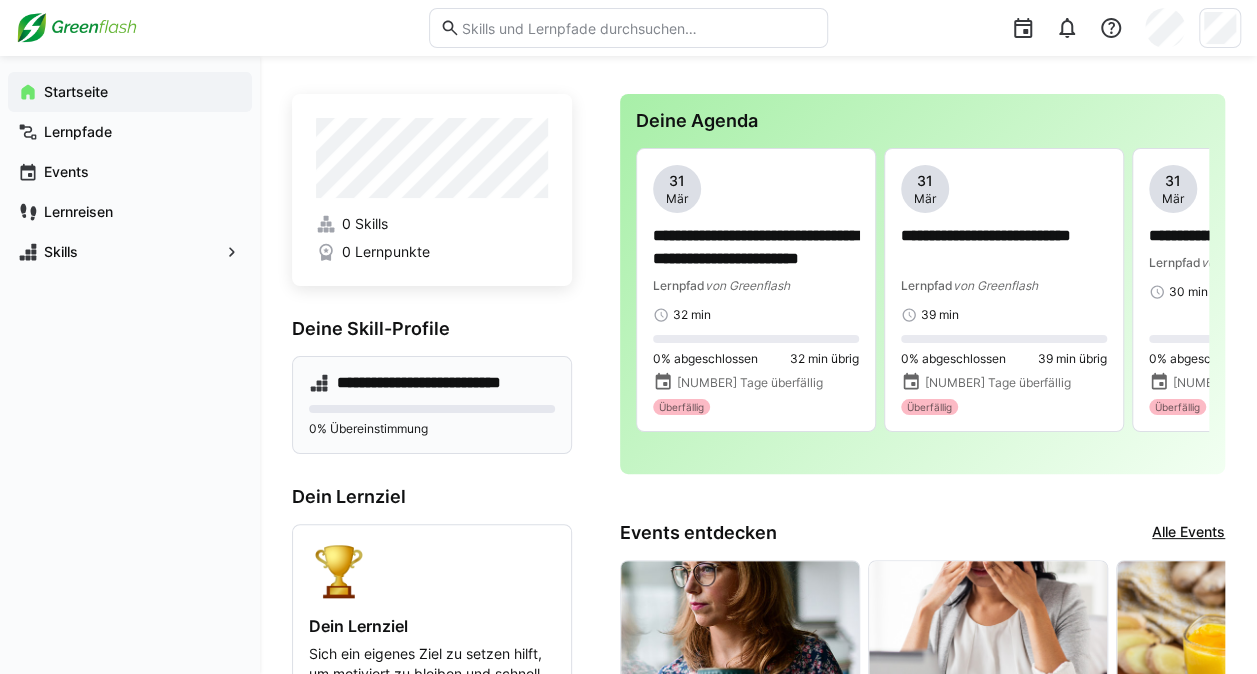 click on "**********" 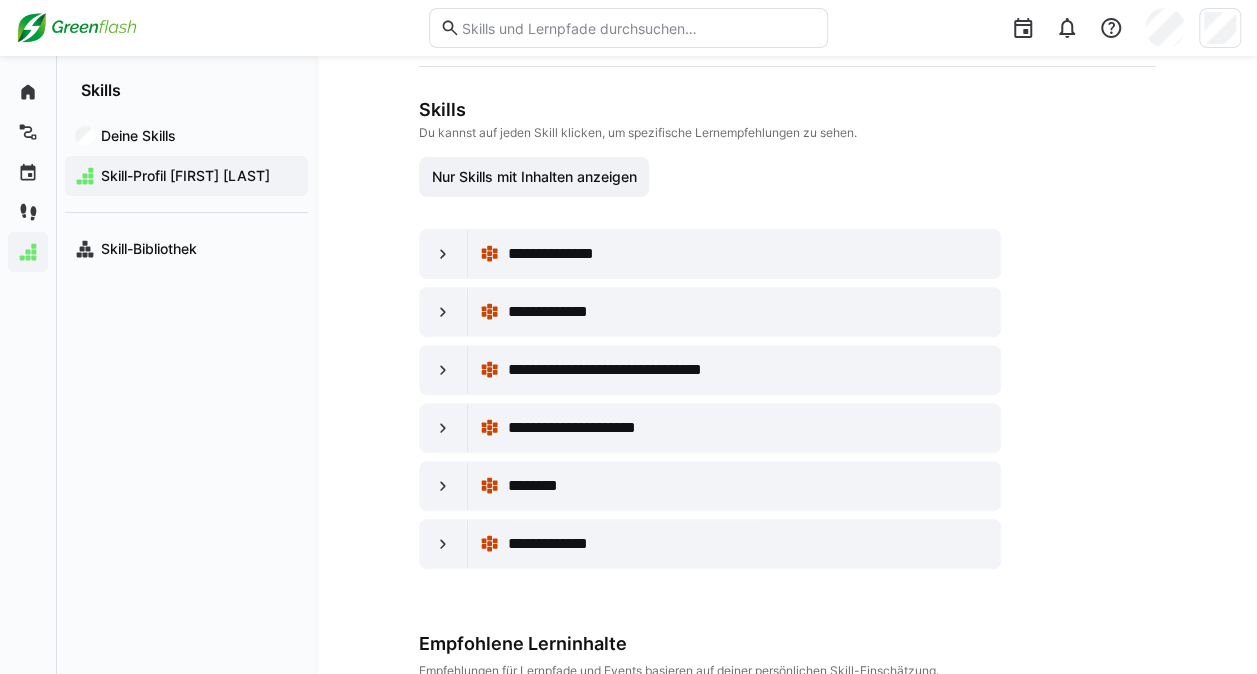 scroll, scrollTop: 200, scrollLeft: 0, axis: vertical 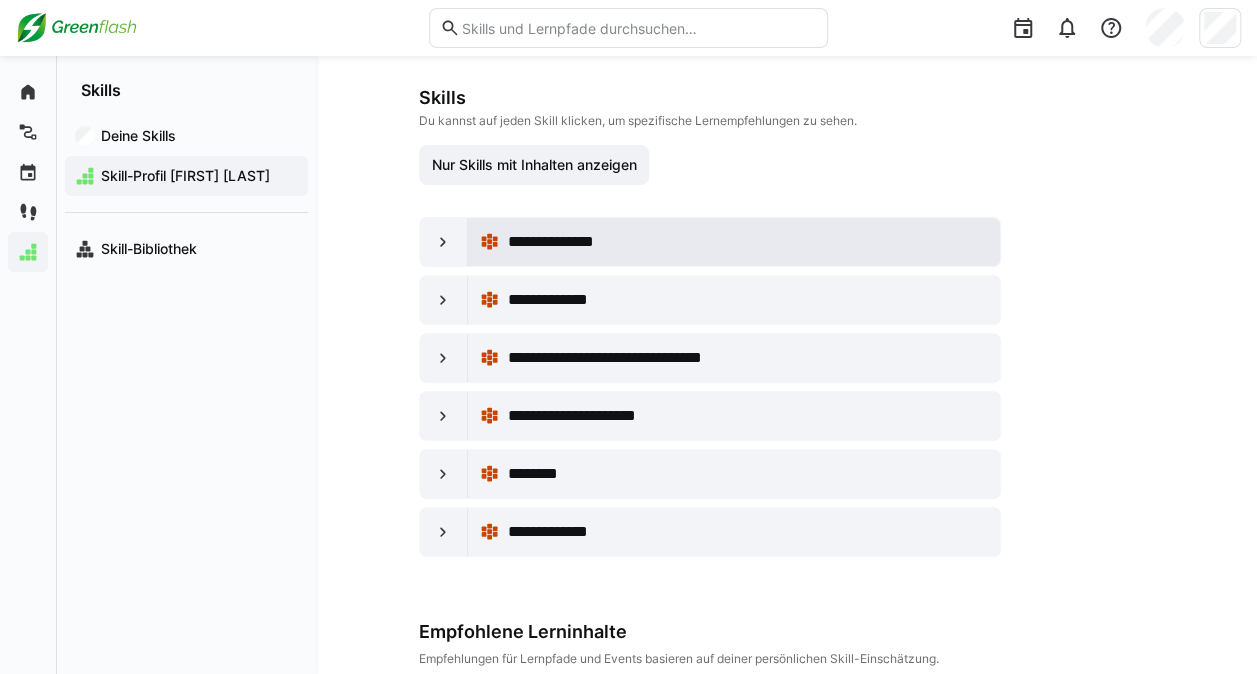 click on "**********" 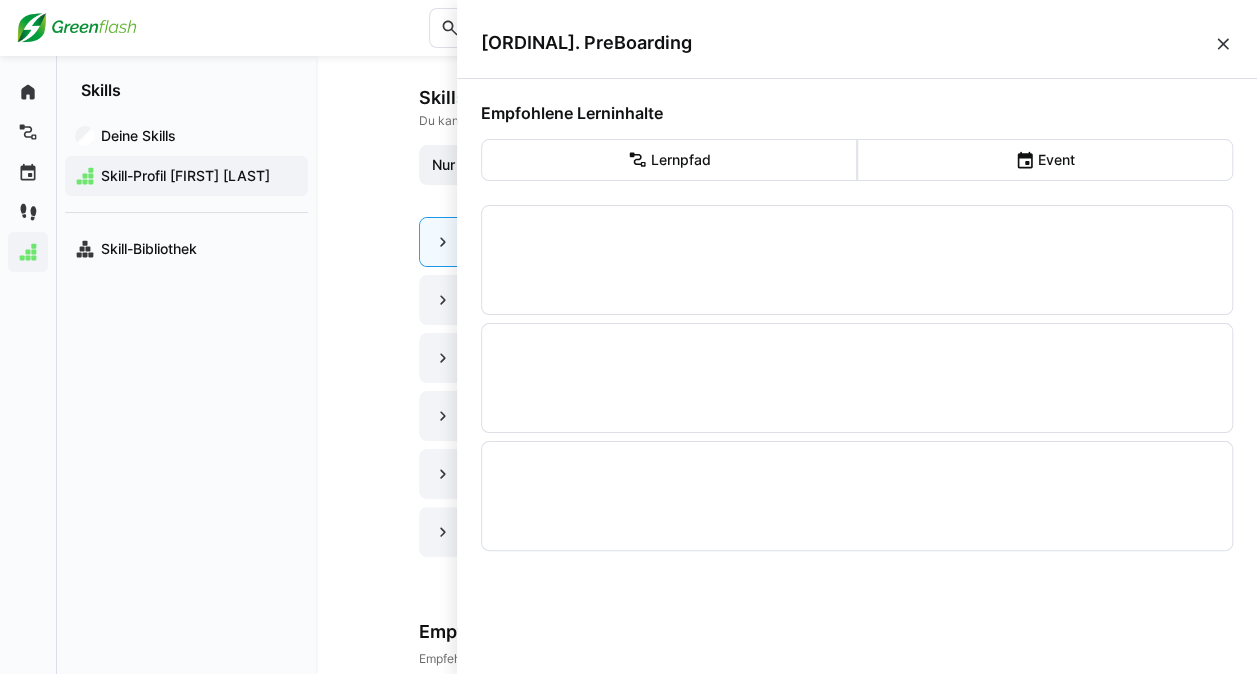 scroll, scrollTop: 0, scrollLeft: 0, axis: both 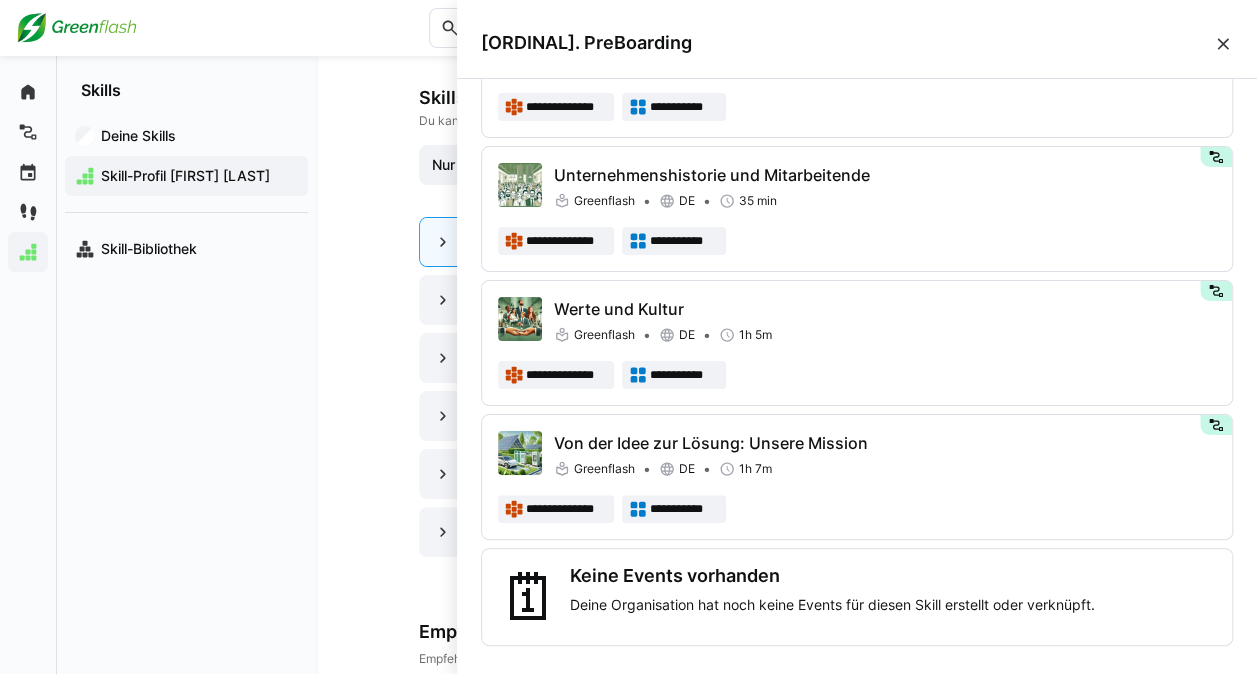 click on "**********" 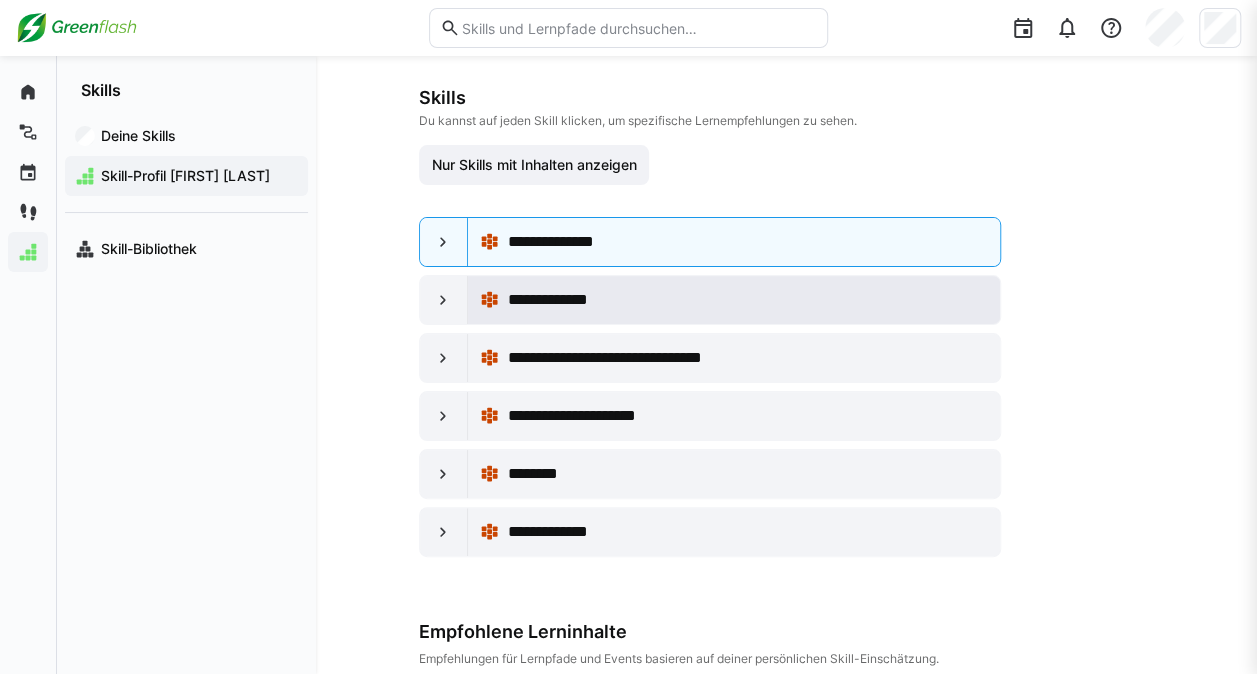scroll, scrollTop: 200, scrollLeft: 0, axis: vertical 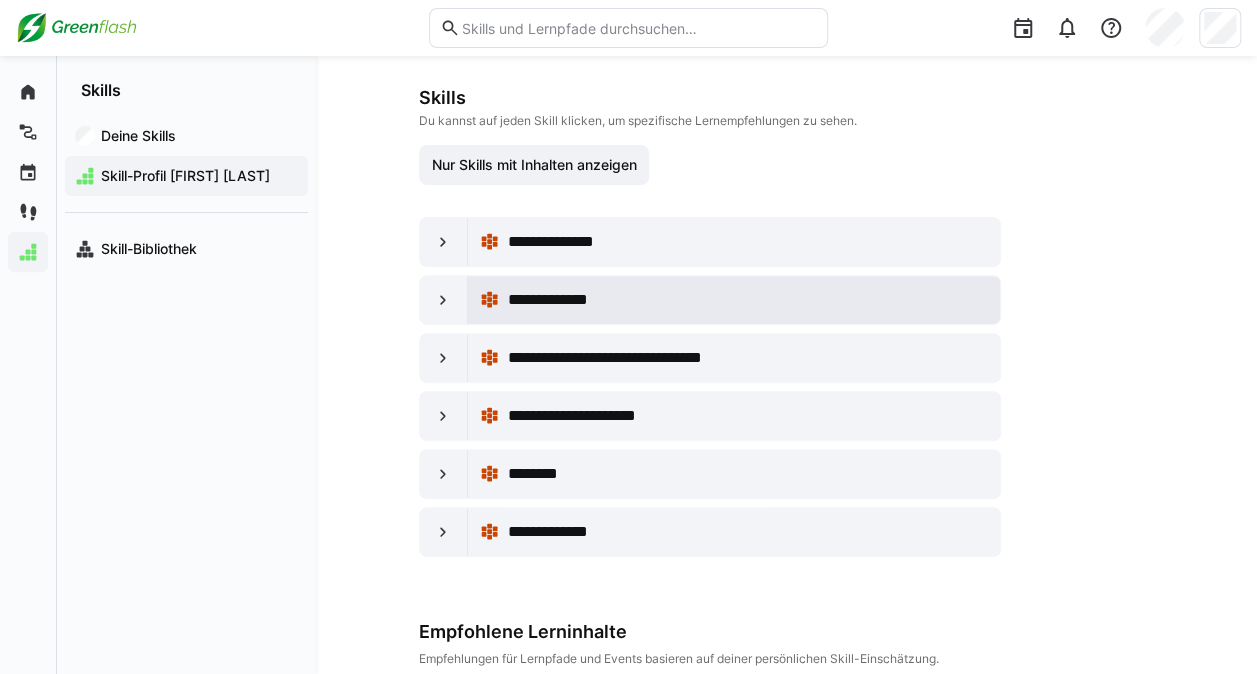 click on "**********" 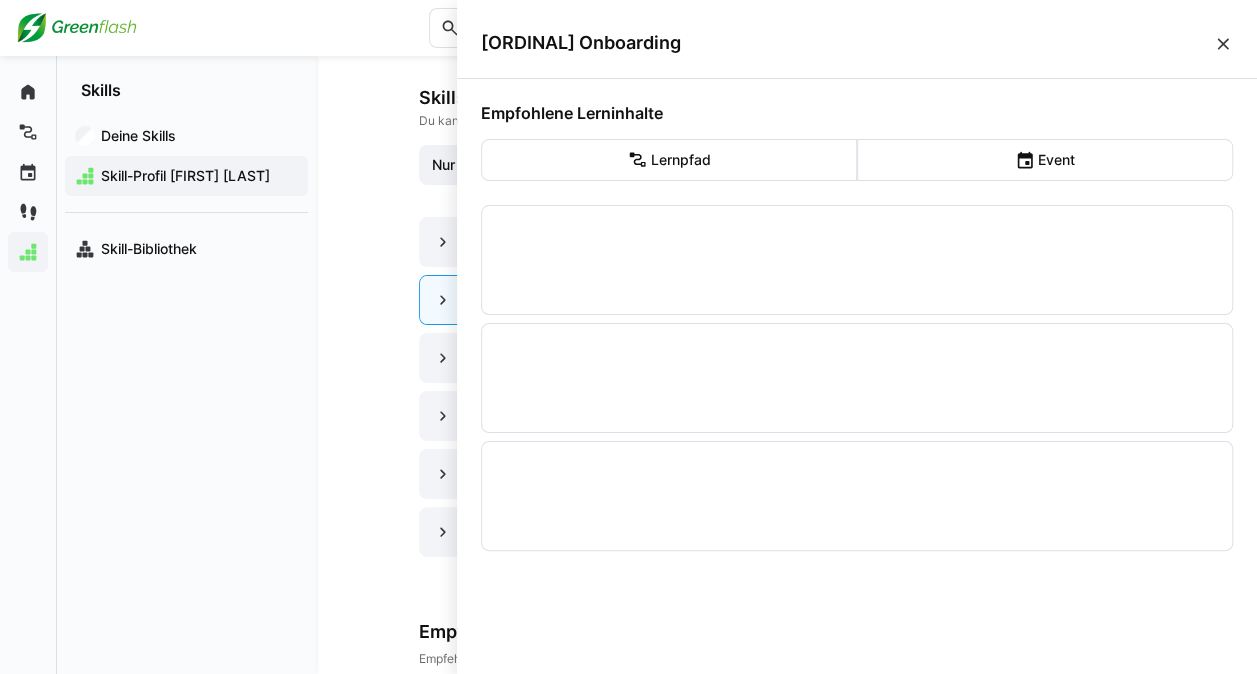 scroll, scrollTop: 0, scrollLeft: 0, axis: both 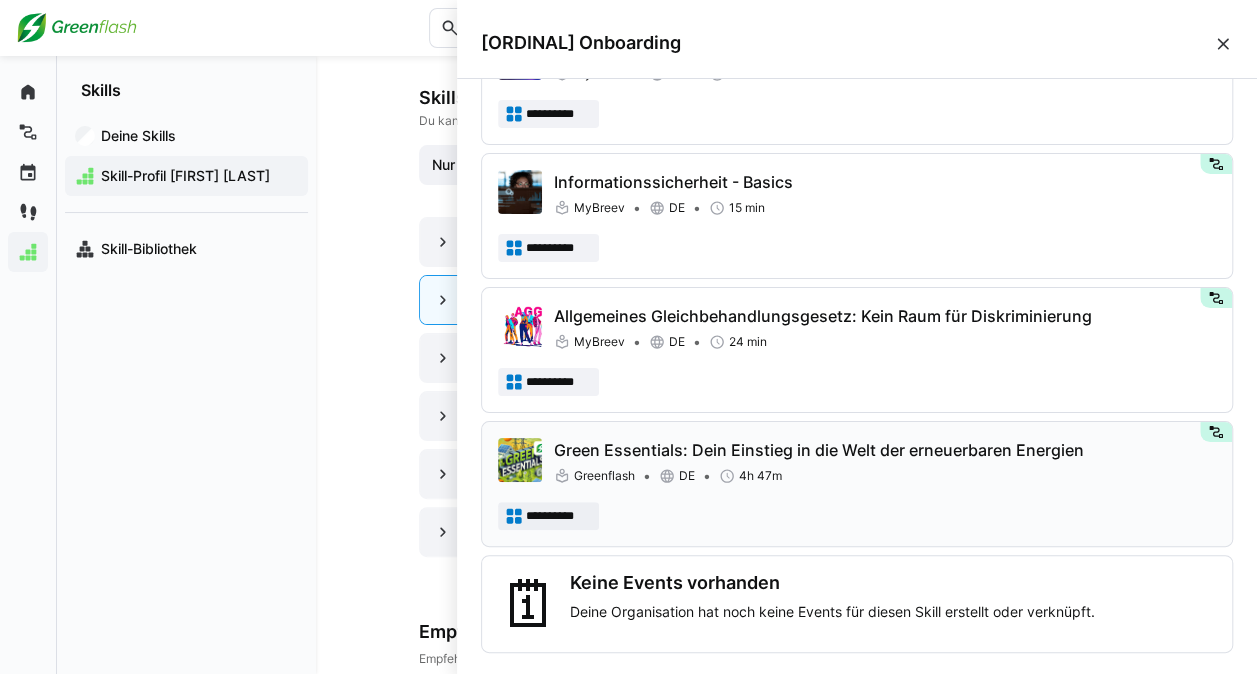click on "Green Essentials: Dein Einstieg in die Welt der erneuerbaren Energien" at bounding box center (885, 450) 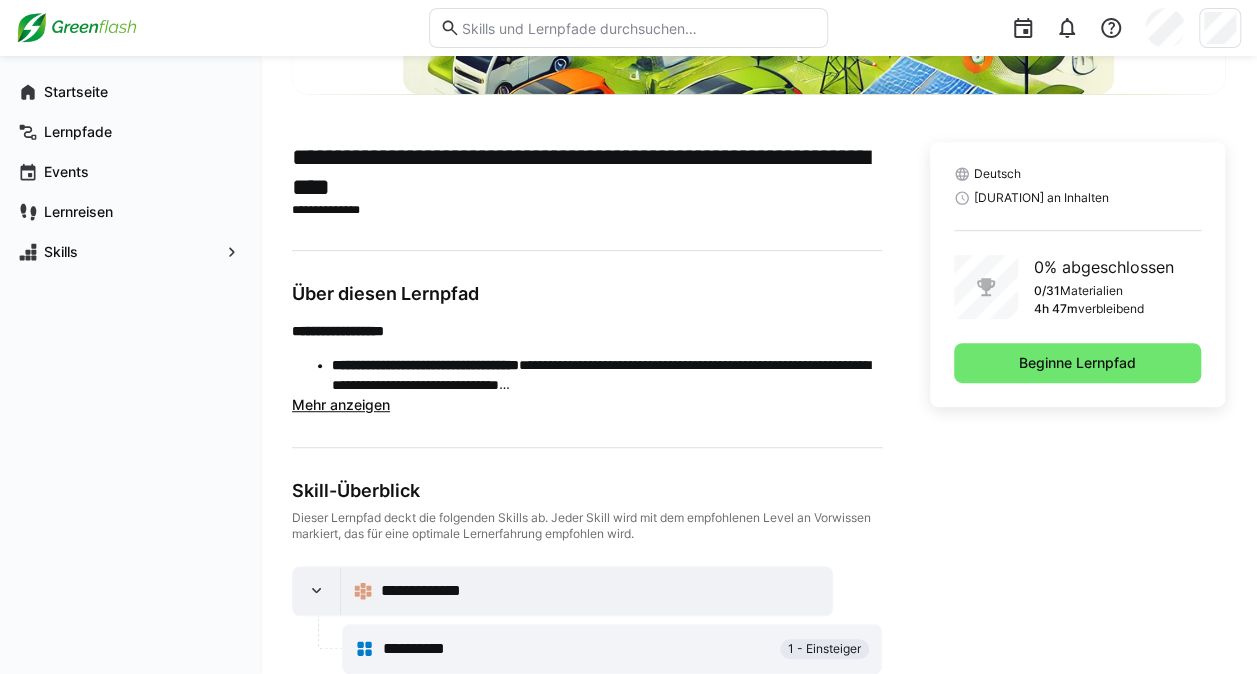 scroll, scrollTop: 424, scrollLeft: 0, axis: vertical 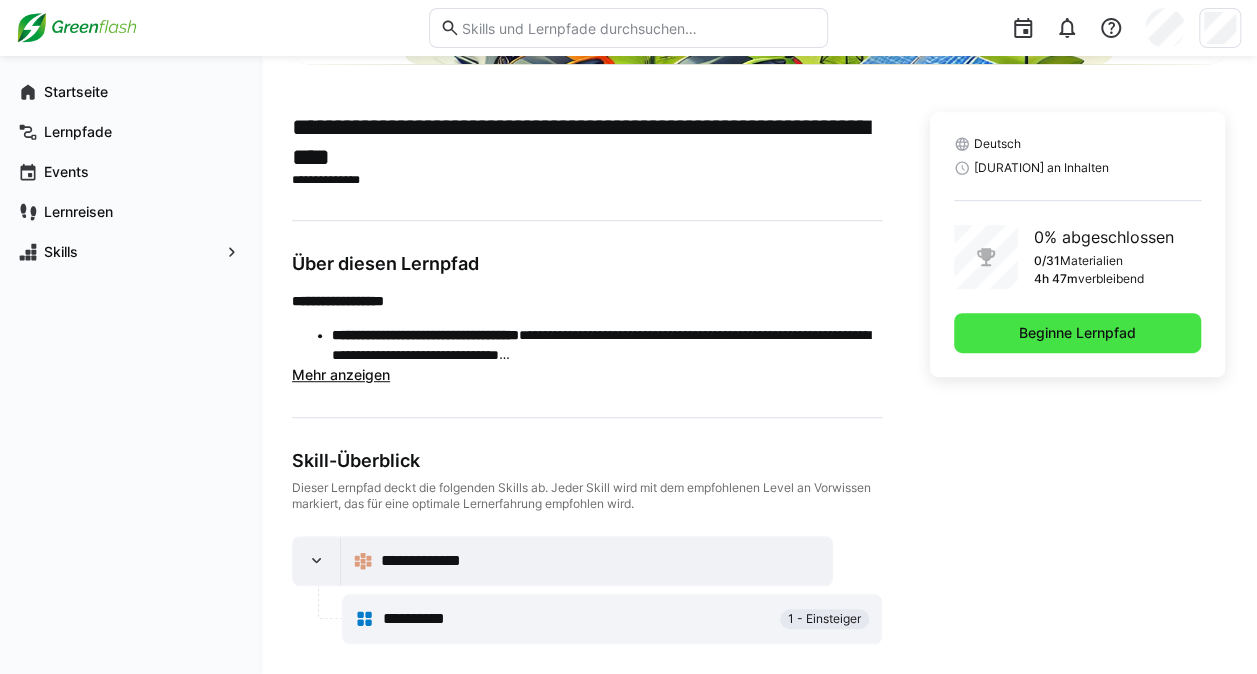 click on "Beginne Lernpfad" 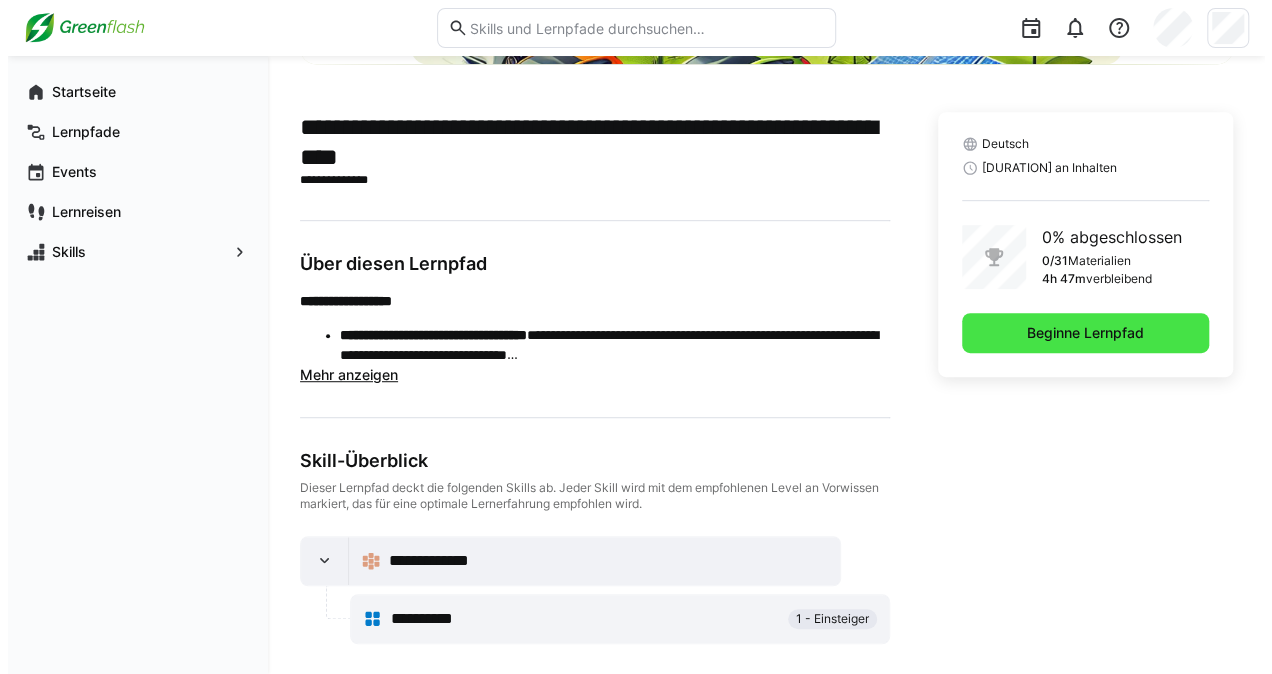 scroll, scrollTop: 0, scrollLeft: 0, axis: both 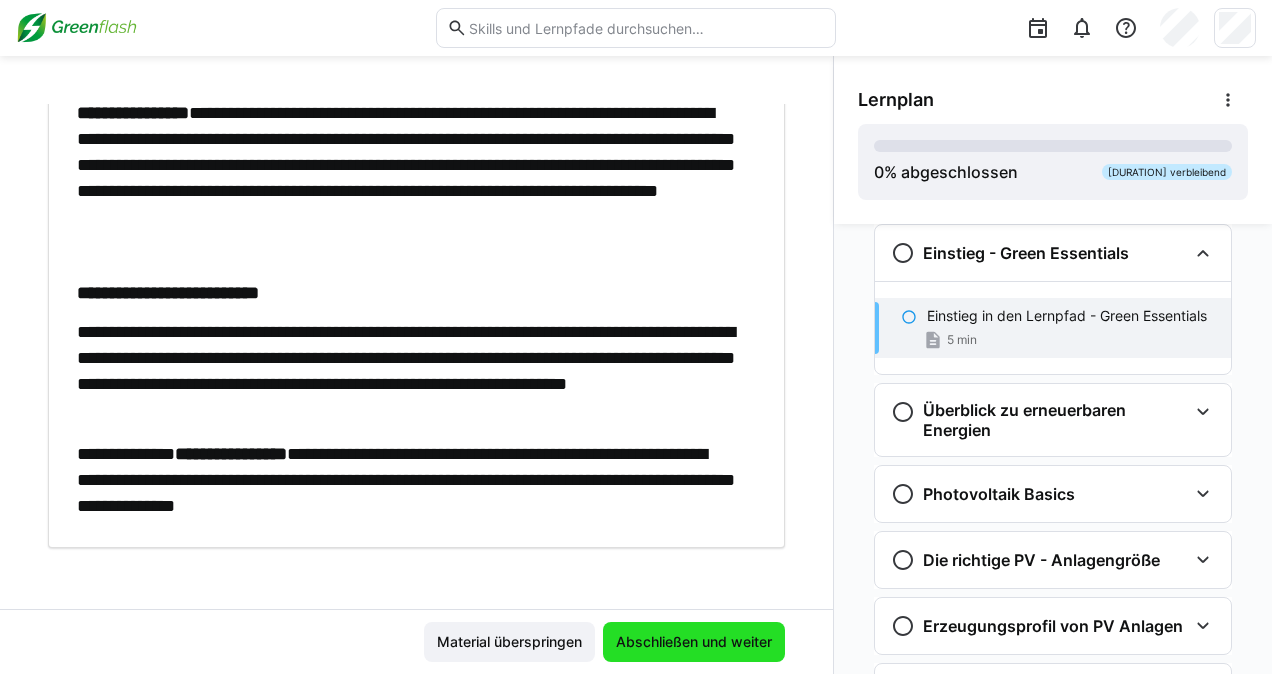 click on "Abschließen und weiter" 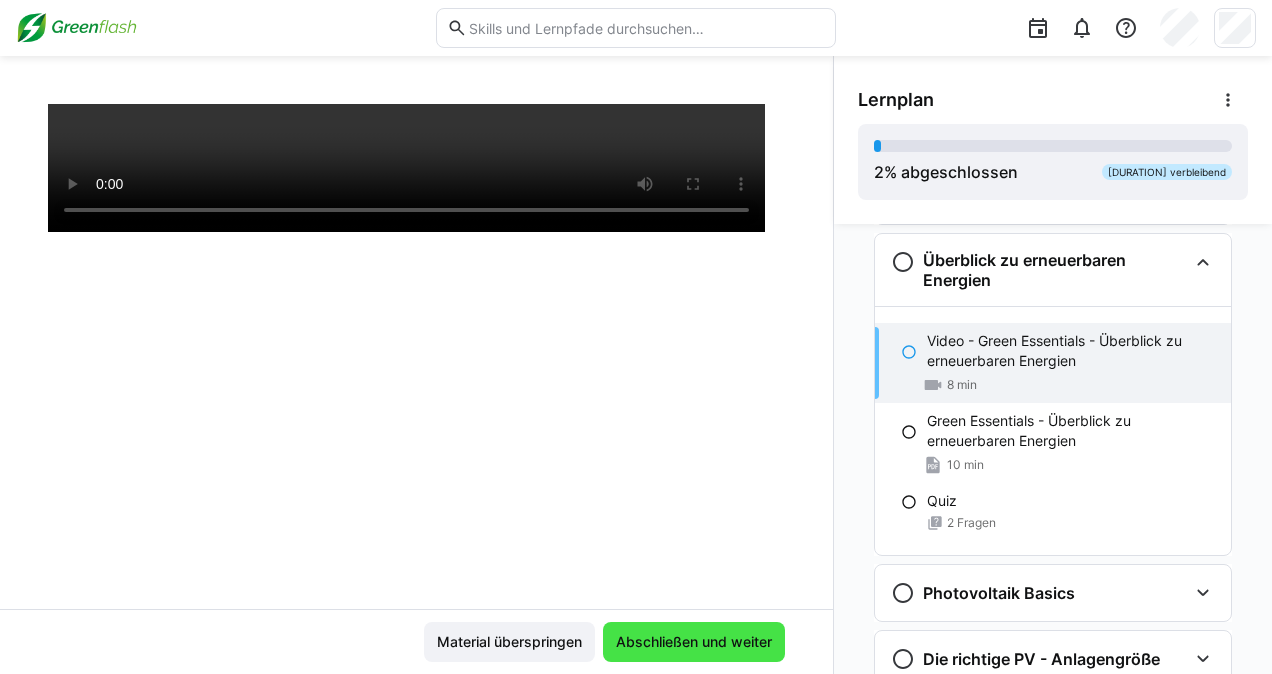 scroll, scrollTop: 190, scrollLeft: 0, axis: vertical 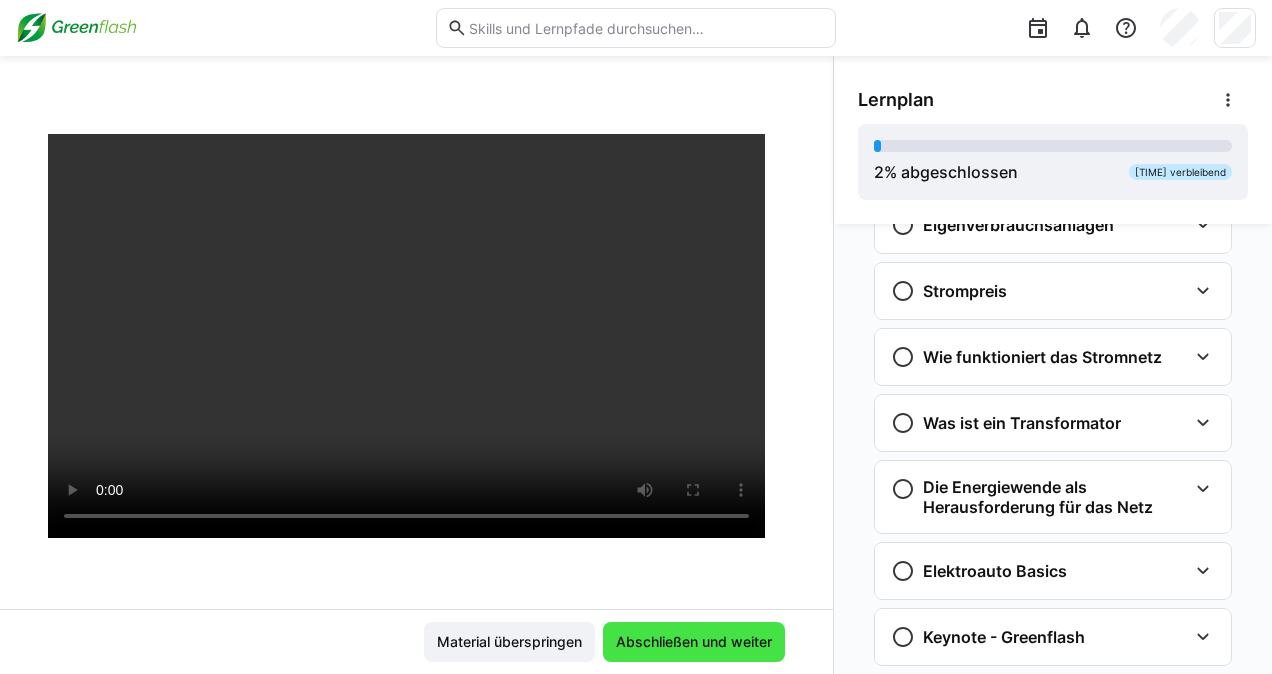 click on "Abschließen und weiter" 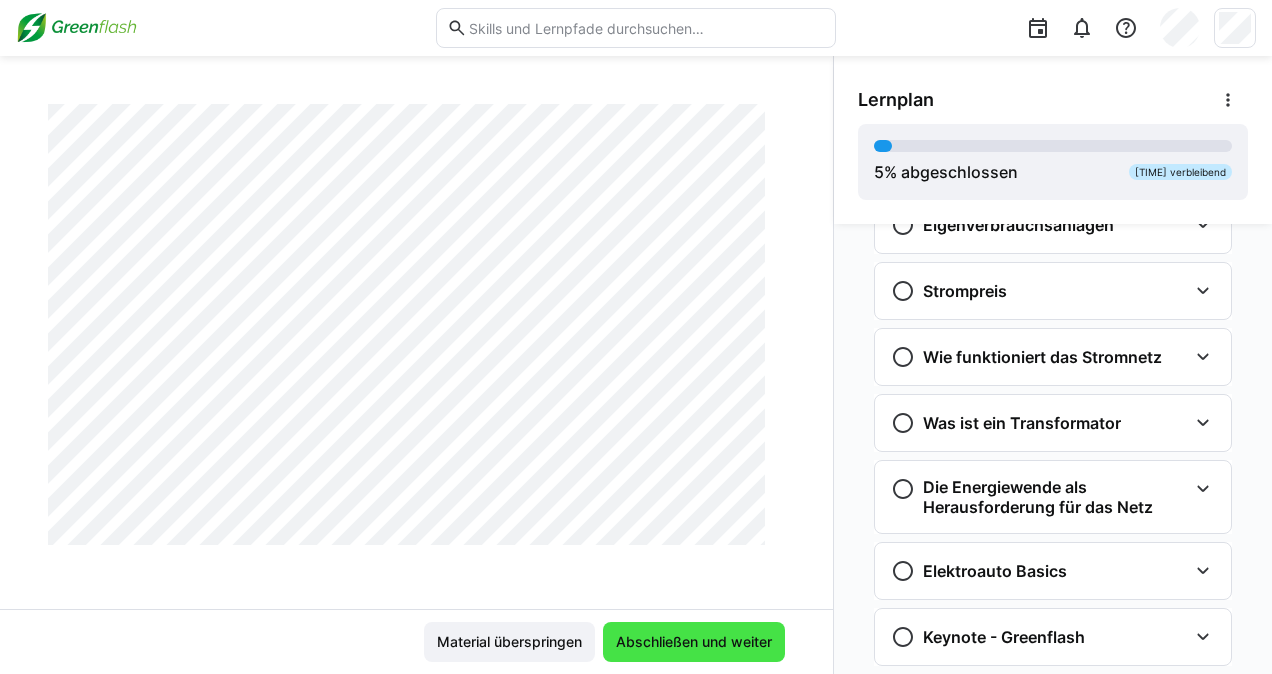 scroll, scrollTop: 1901, scrollLeft: 0, axis: vertical 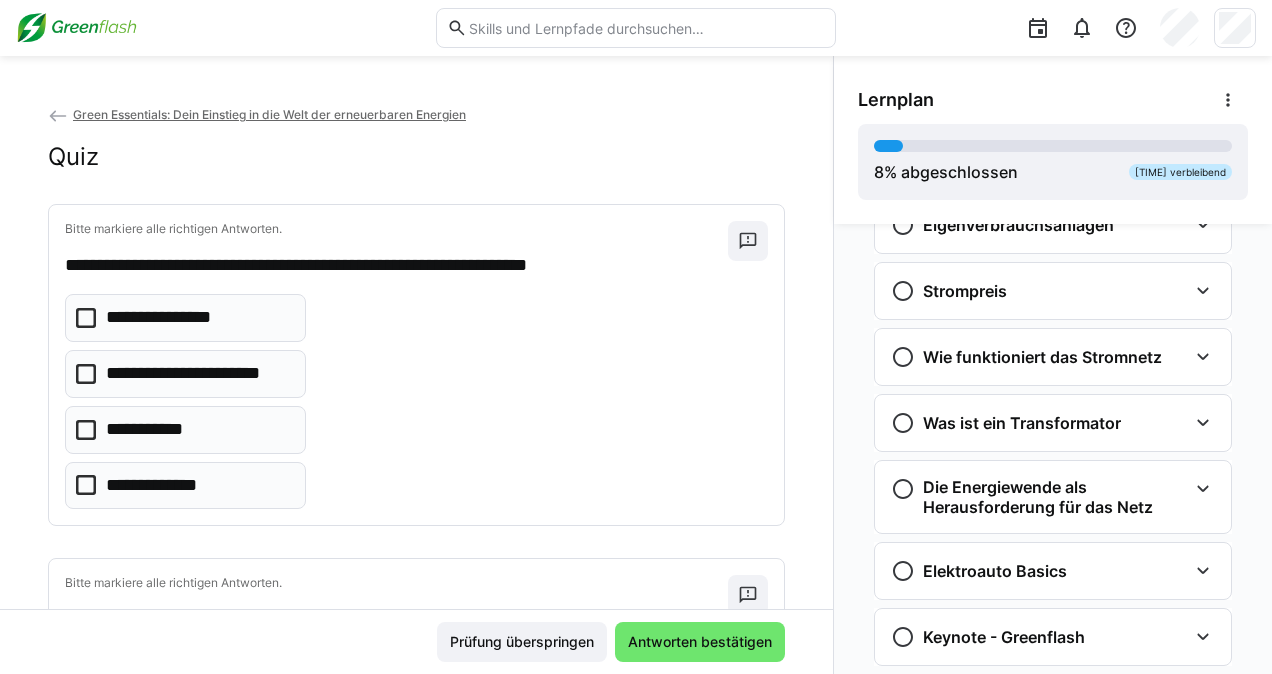 click 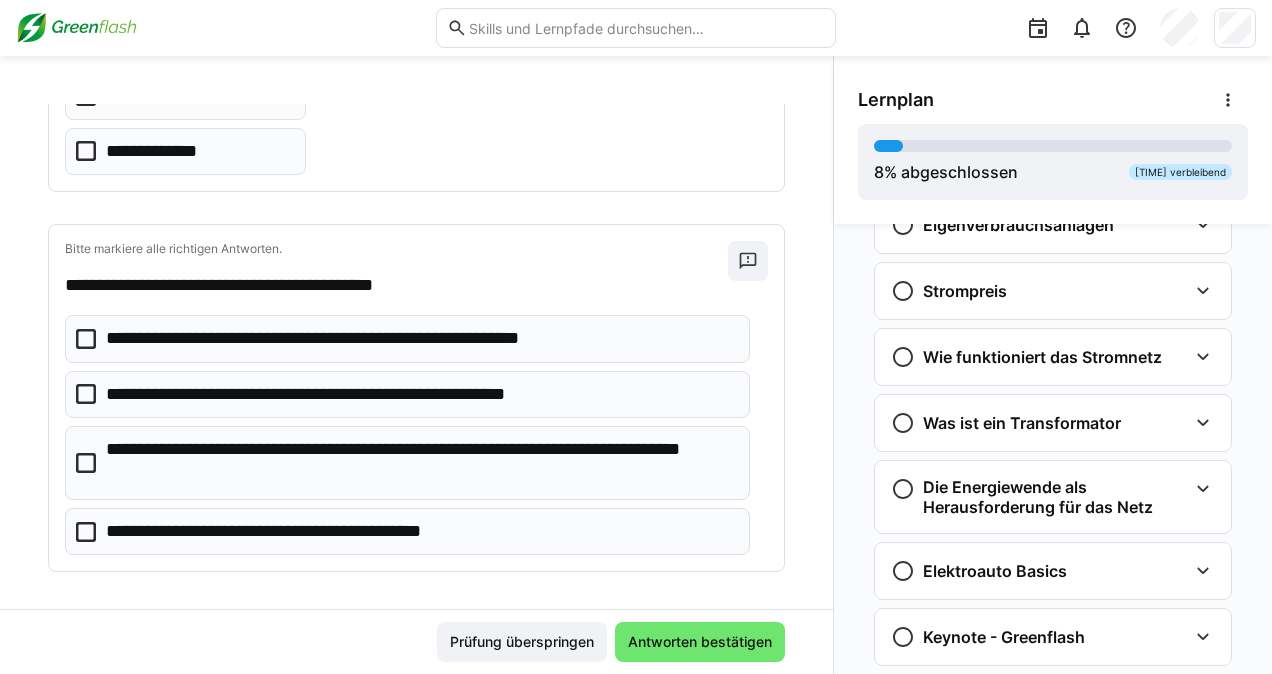 scroll, scrollTop: 337, scrollLeft: 0, axis: vertical 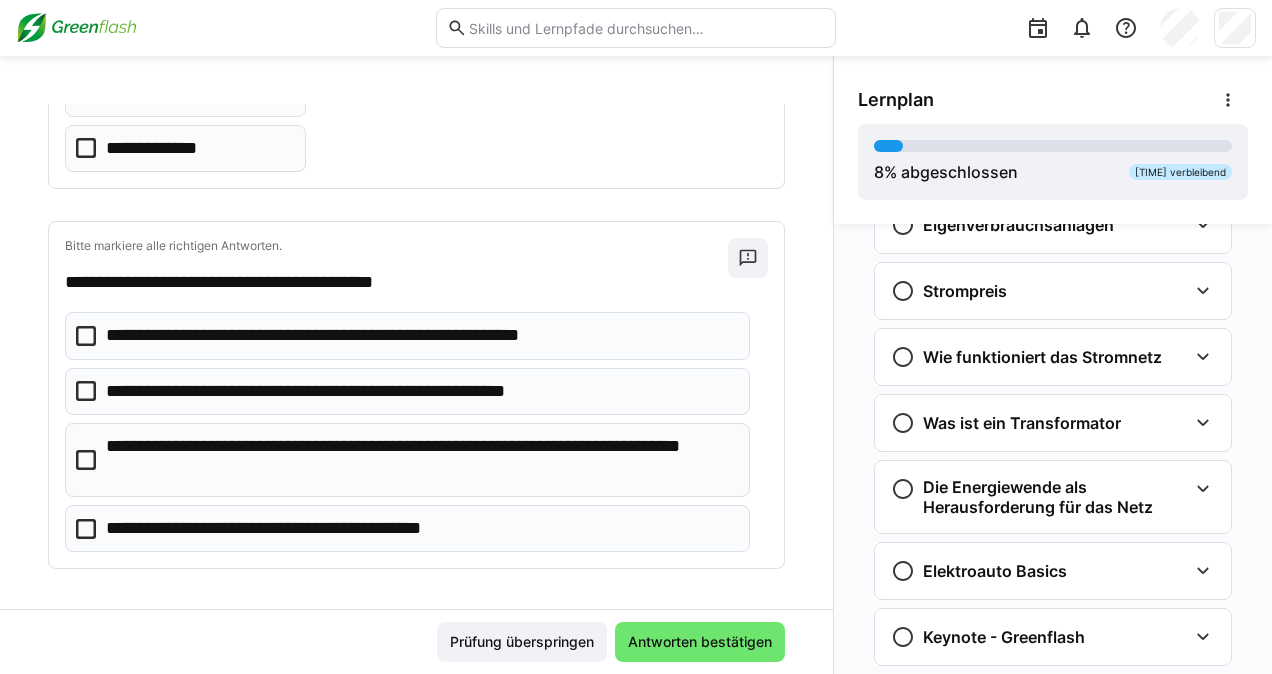 click 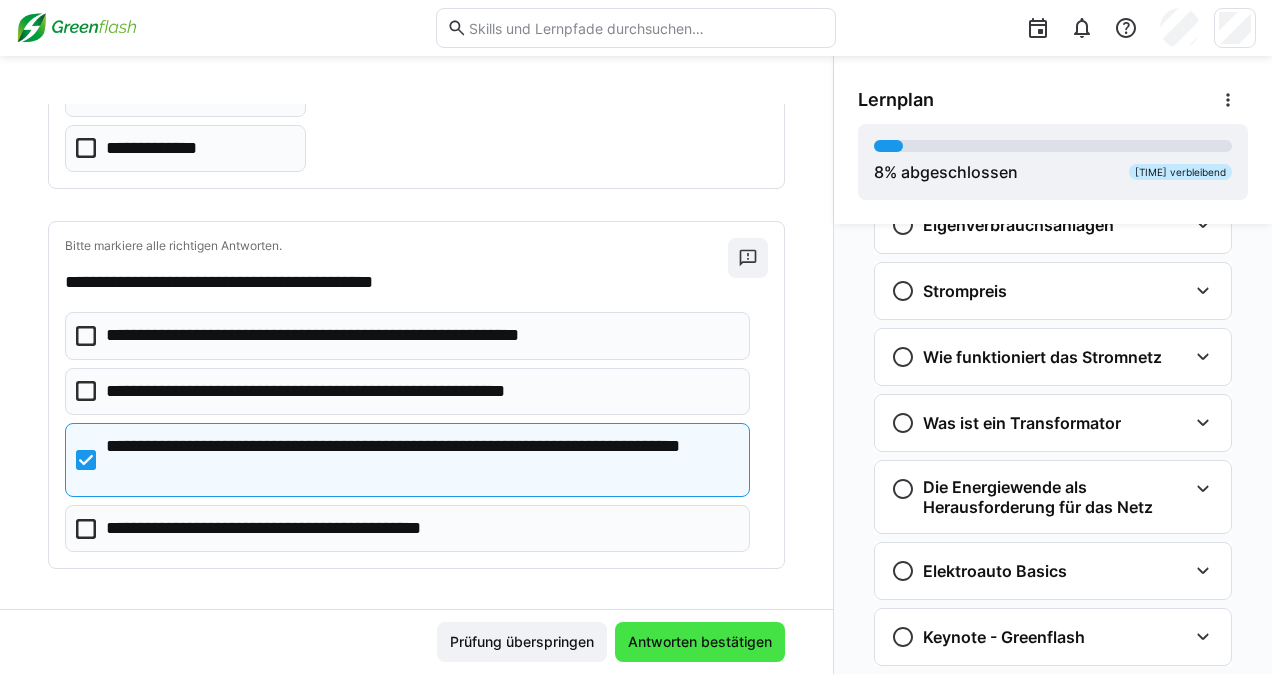 click on "Antworten bestätigen" 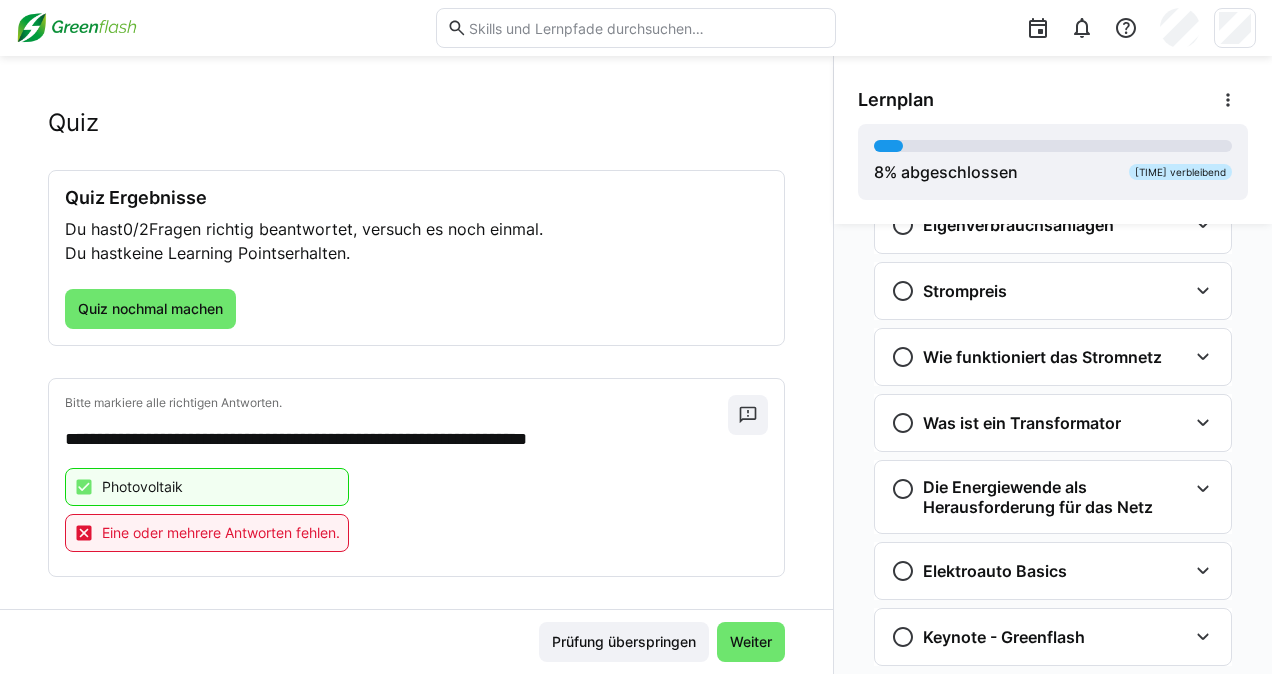 scroll, scrollTop: 0, scrollLeft: 0, axis: both 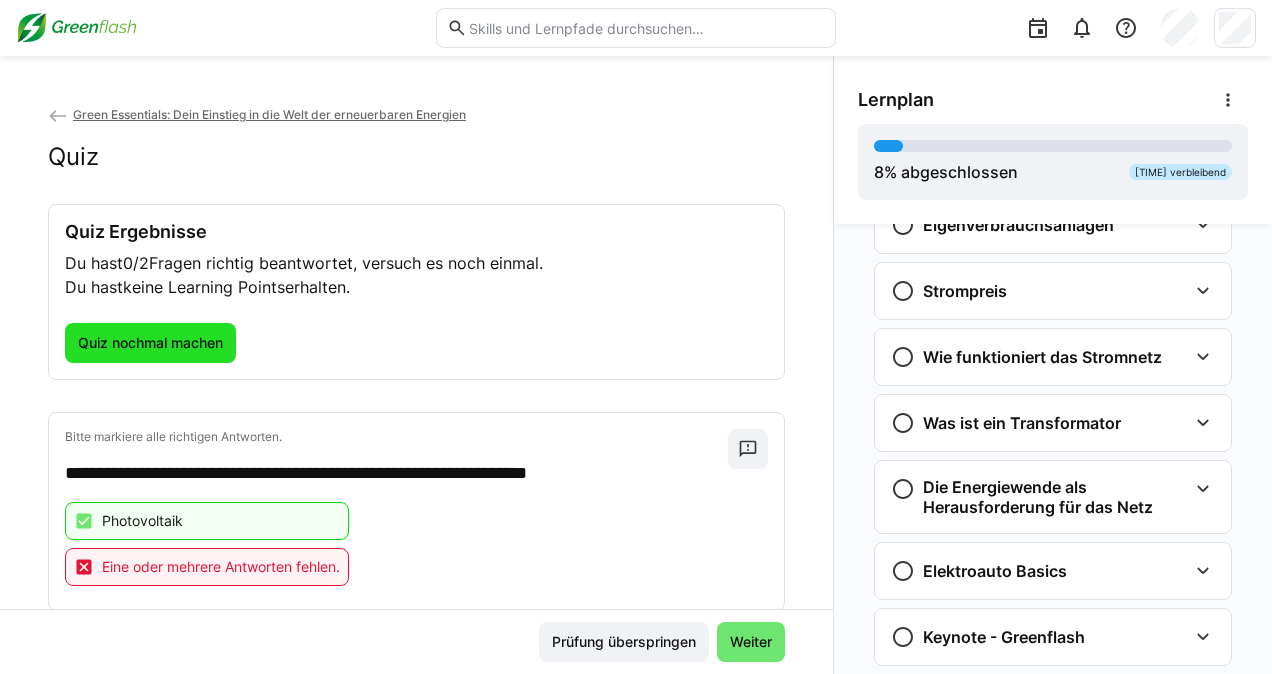 click on "Quiz nochmal machen" 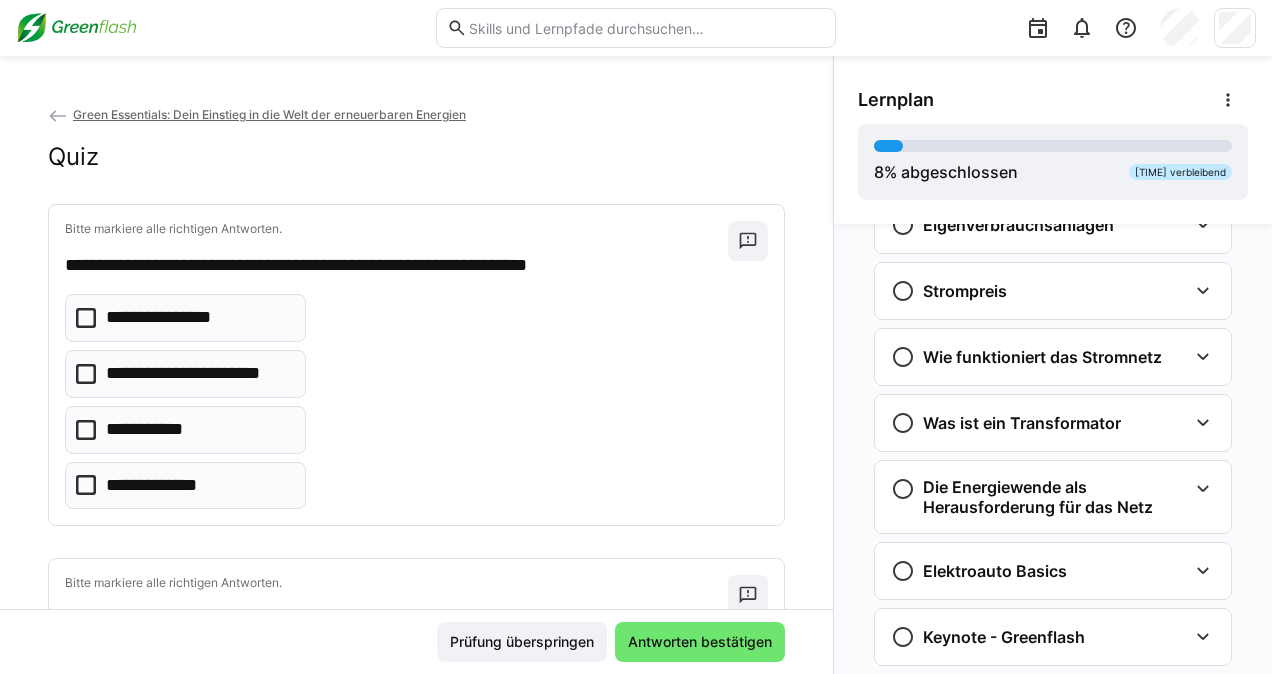 click 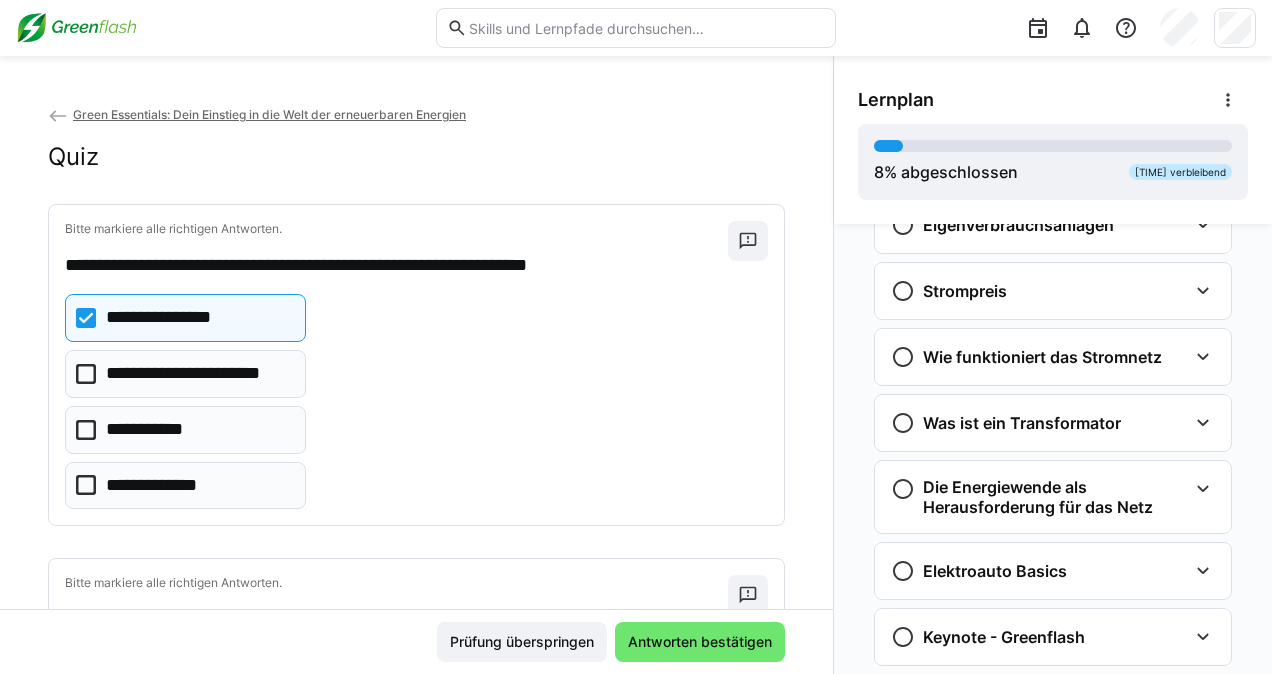 click 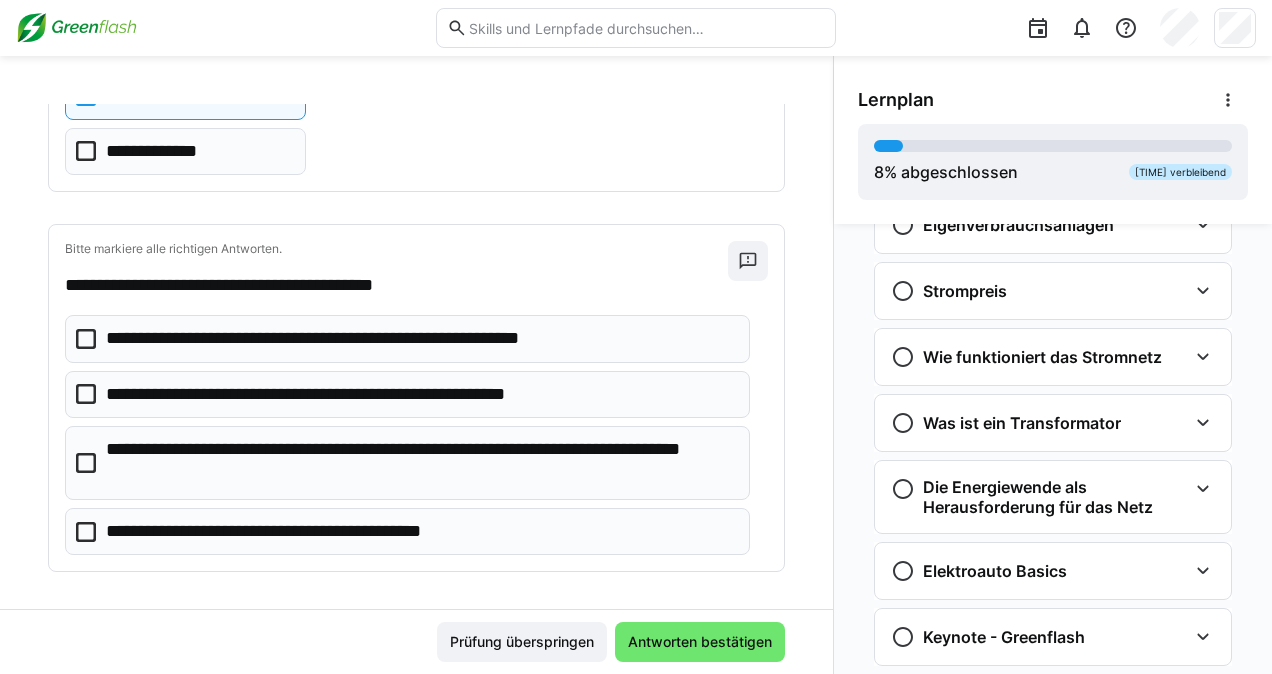 scroll, scrollTop: 337, scrollLeft: 0, axis: vertical 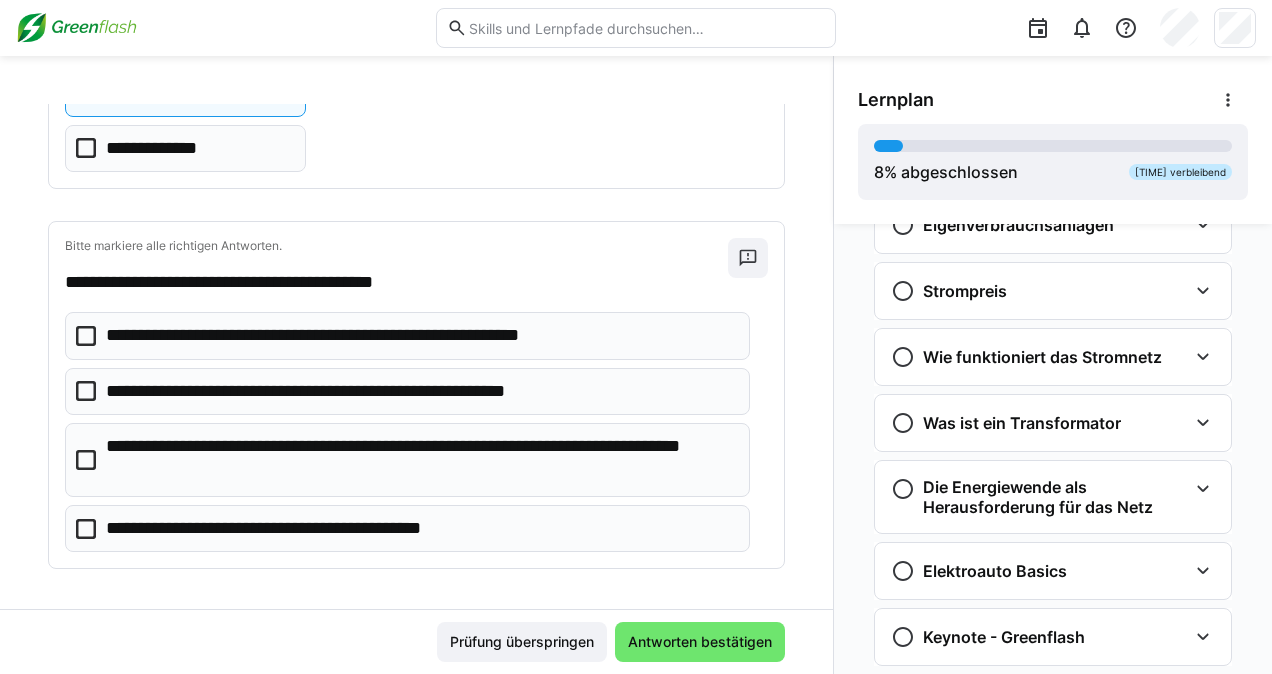 click 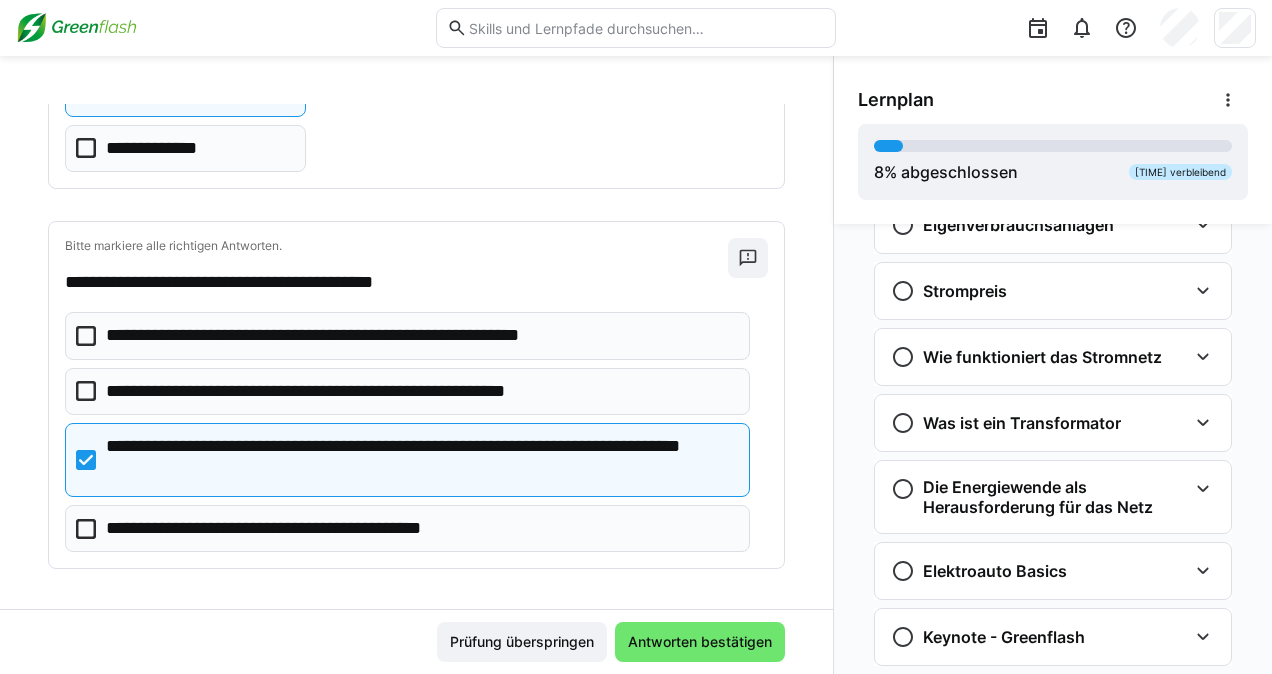 click 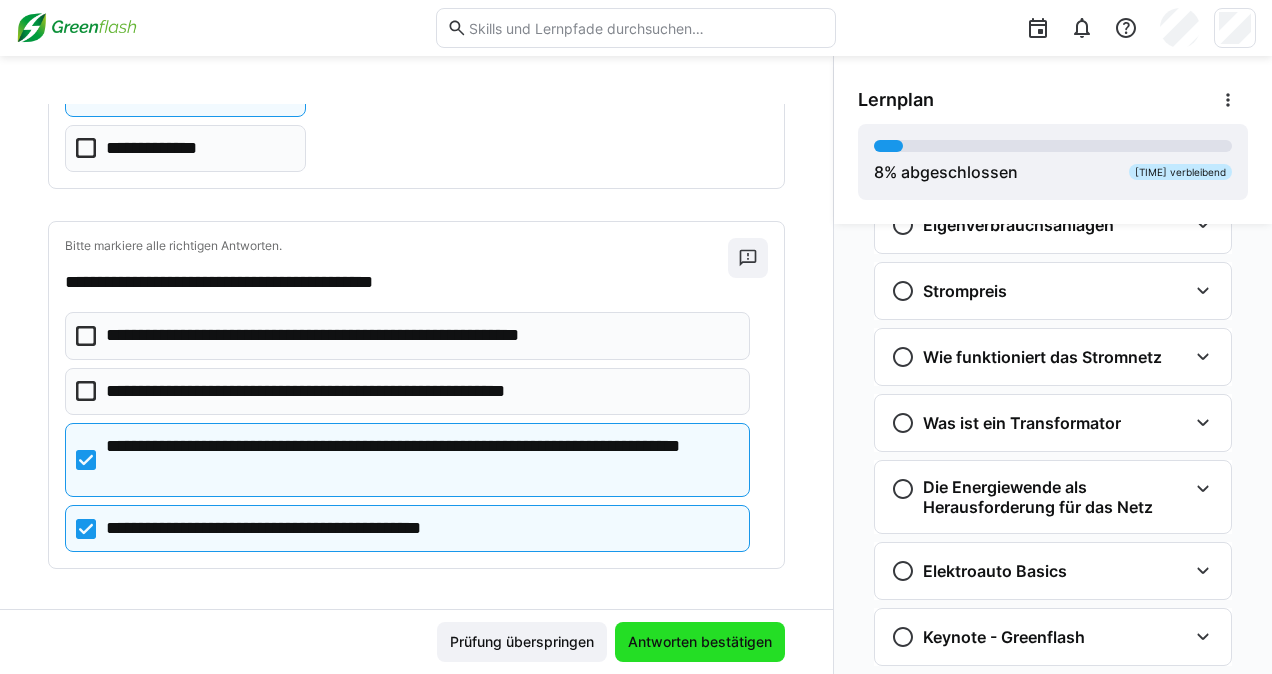 click on "Antworten bestätigen" 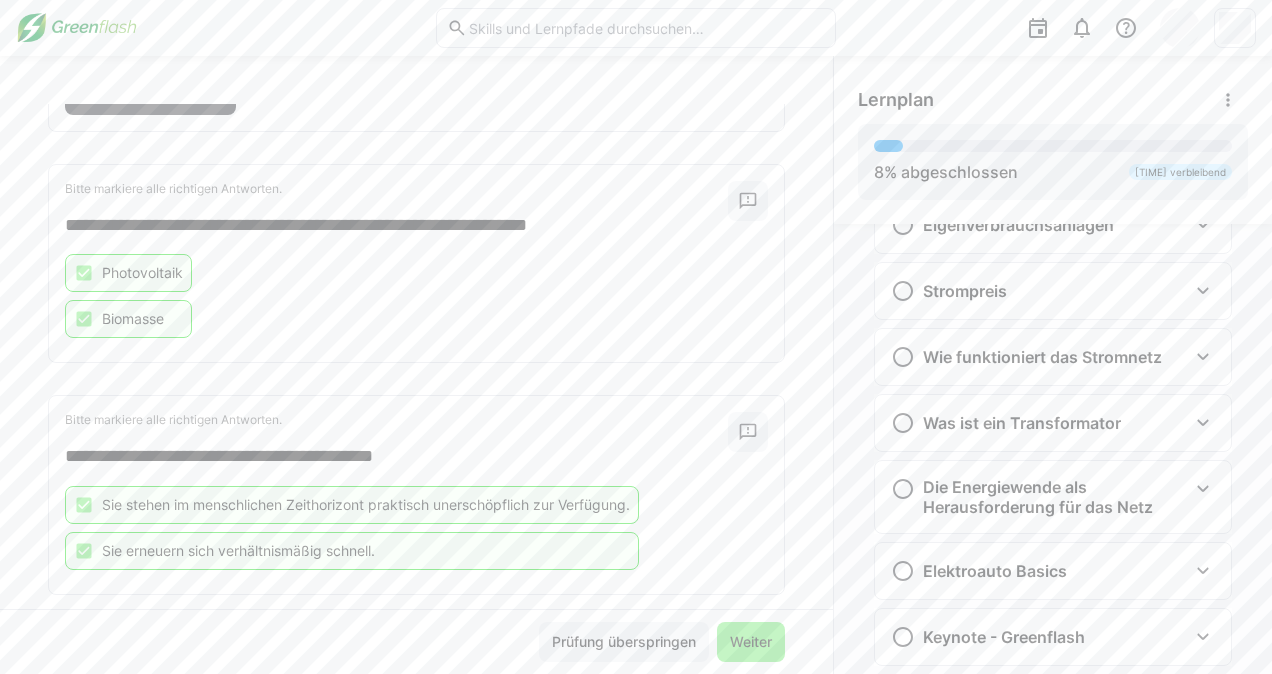 scroll, scrollTop: 275, scrollLeft: 0, axis: vertical 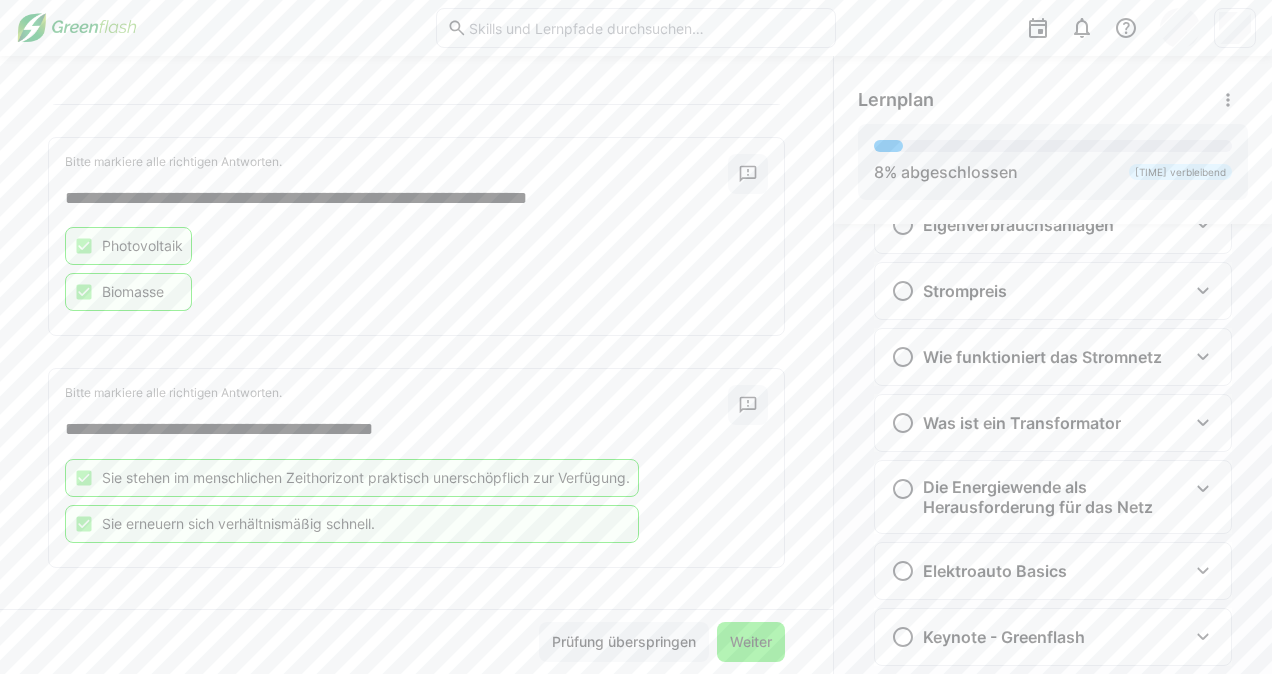 click on "Weiter" 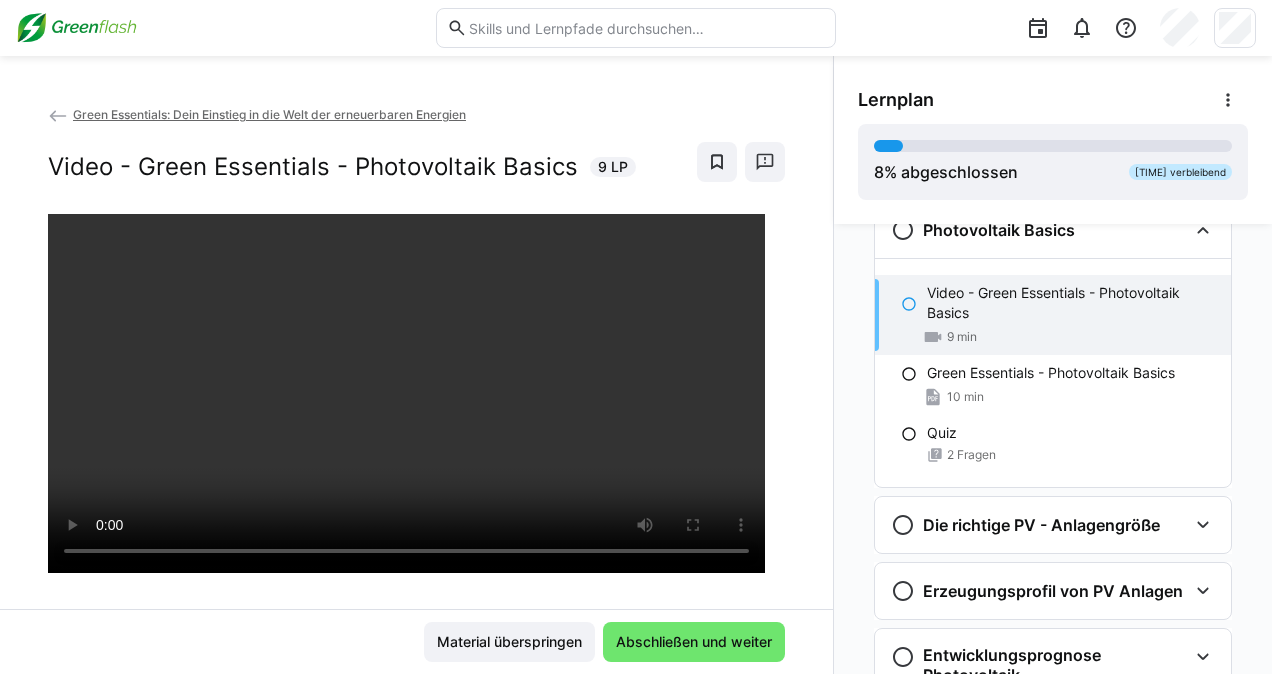 scroll, scrollTop: 428, scrollLeft: 0, axis: vertical 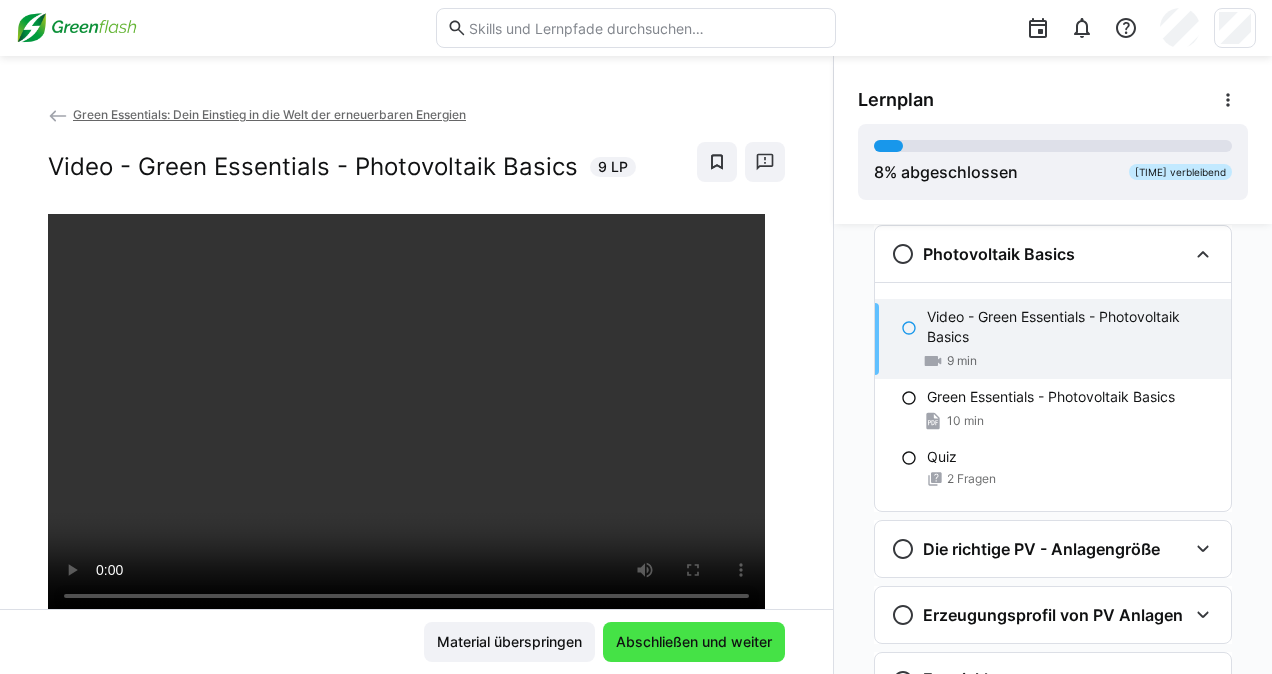 click on "Abschließen und weiter" 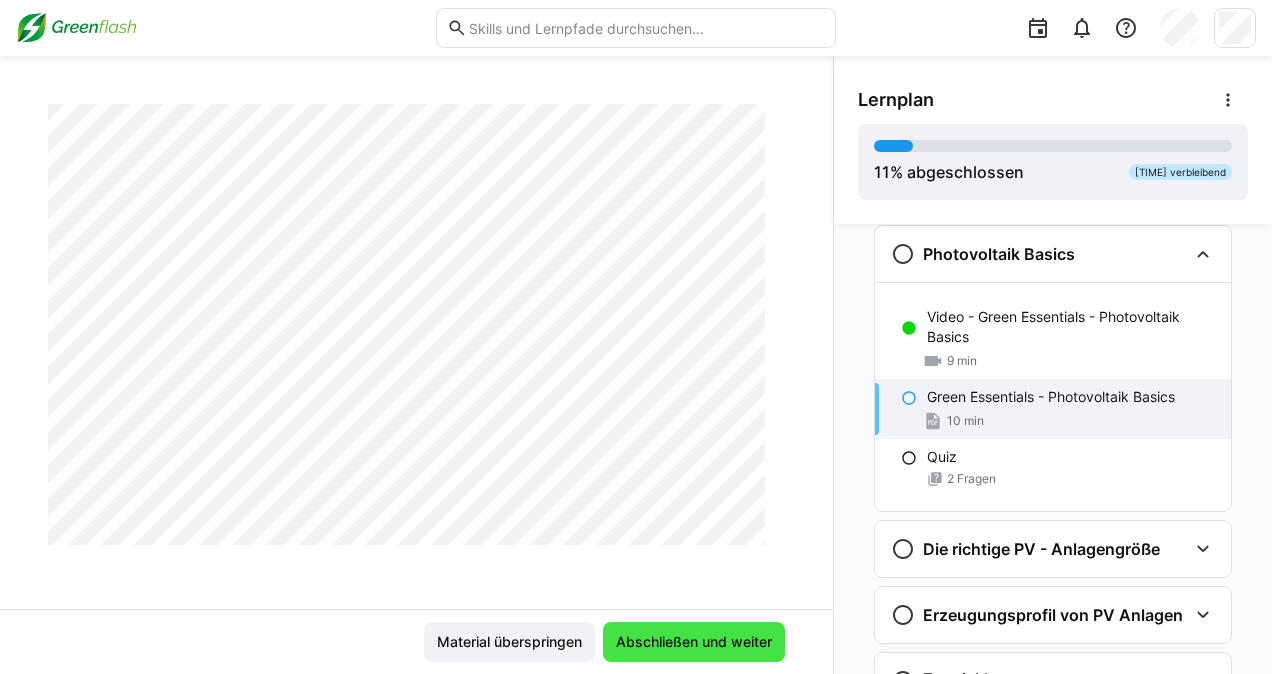 scroll, scrollTop: 2080, scrollLeft: 0, axis: vertical 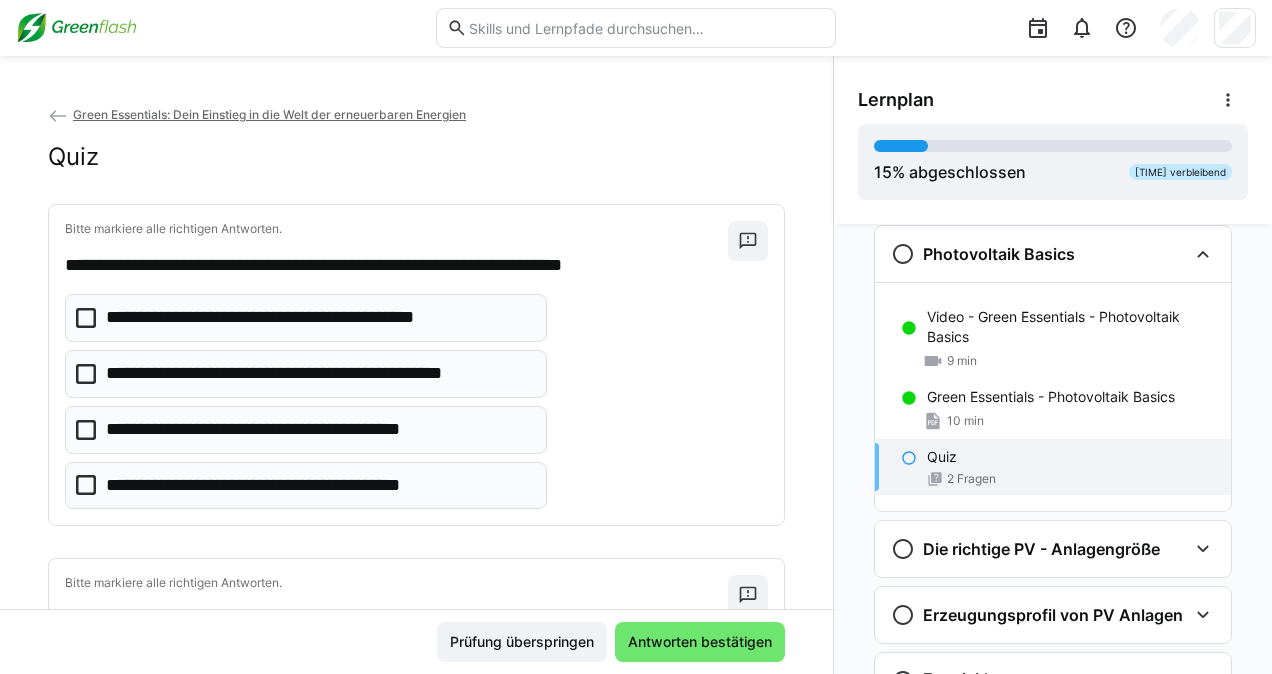 click 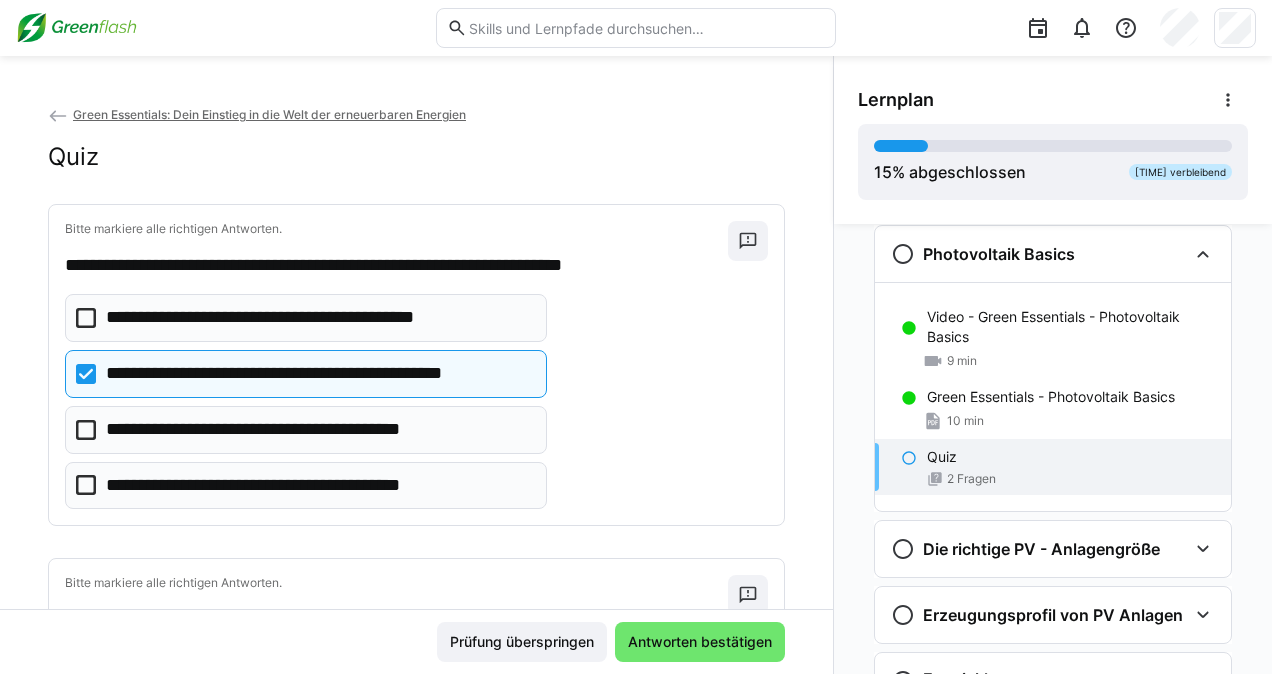 click 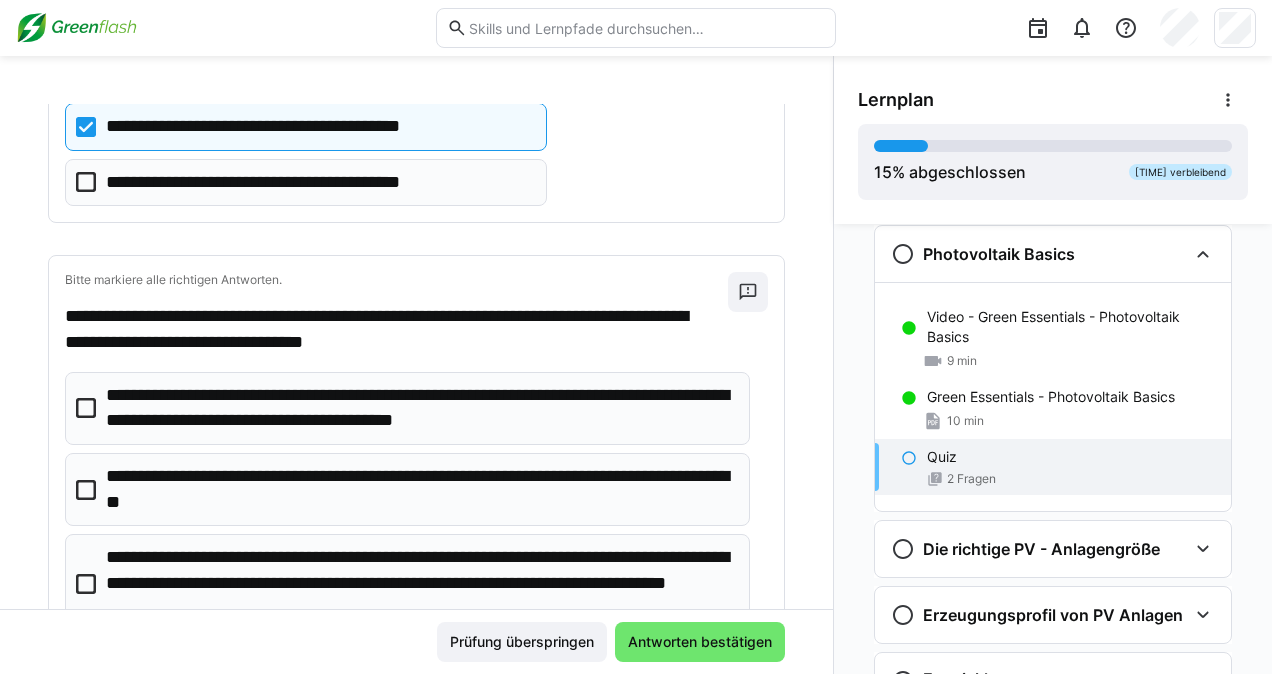 scroll, scrollTop: 466, scrollLeft: 0, axis: vertical 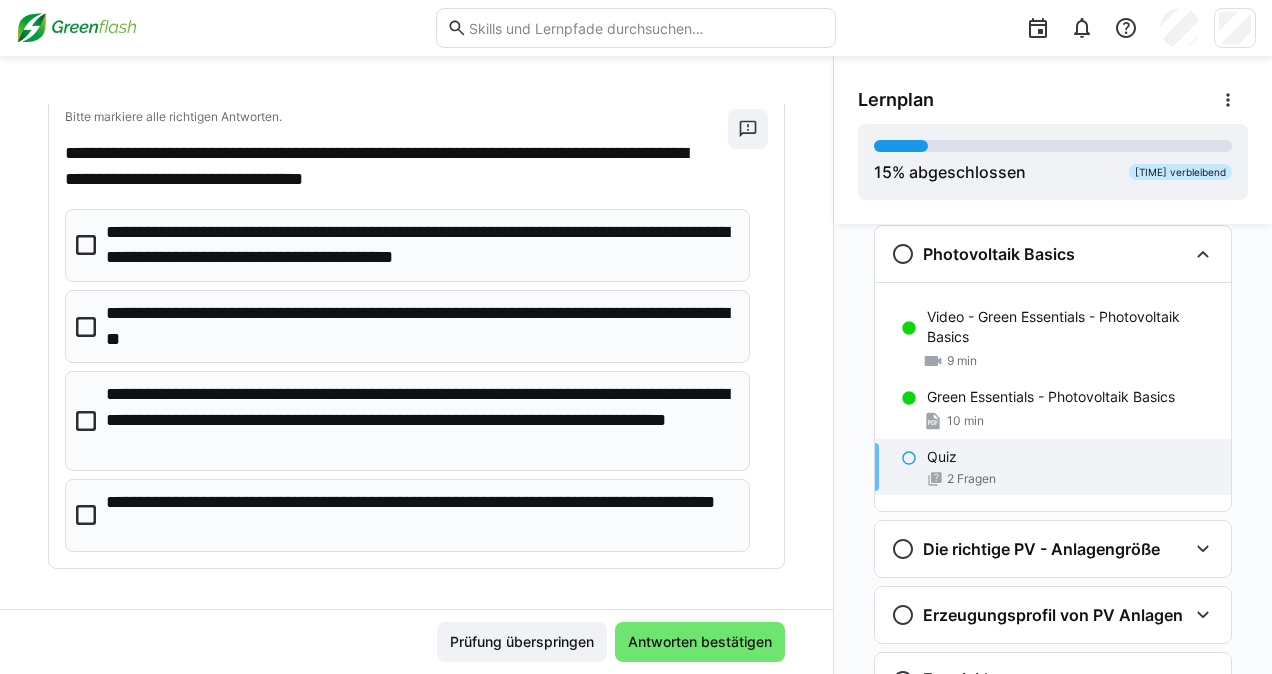 click 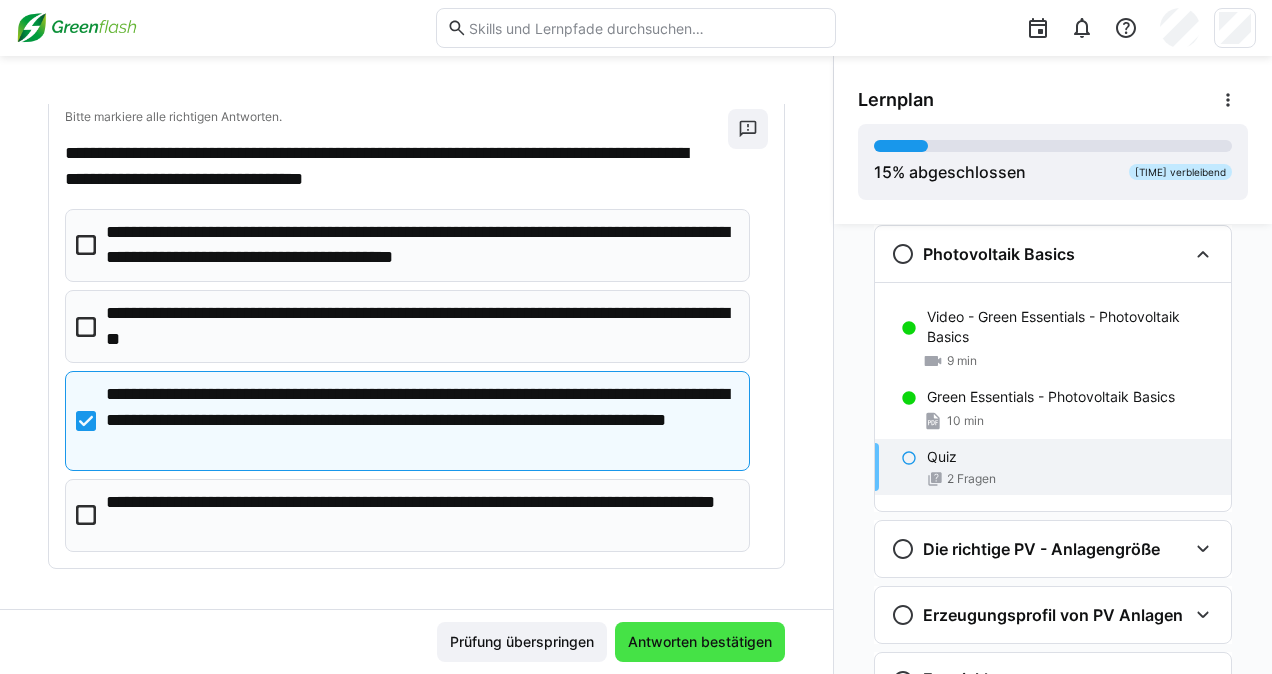 click on "Antworten bestätigen" 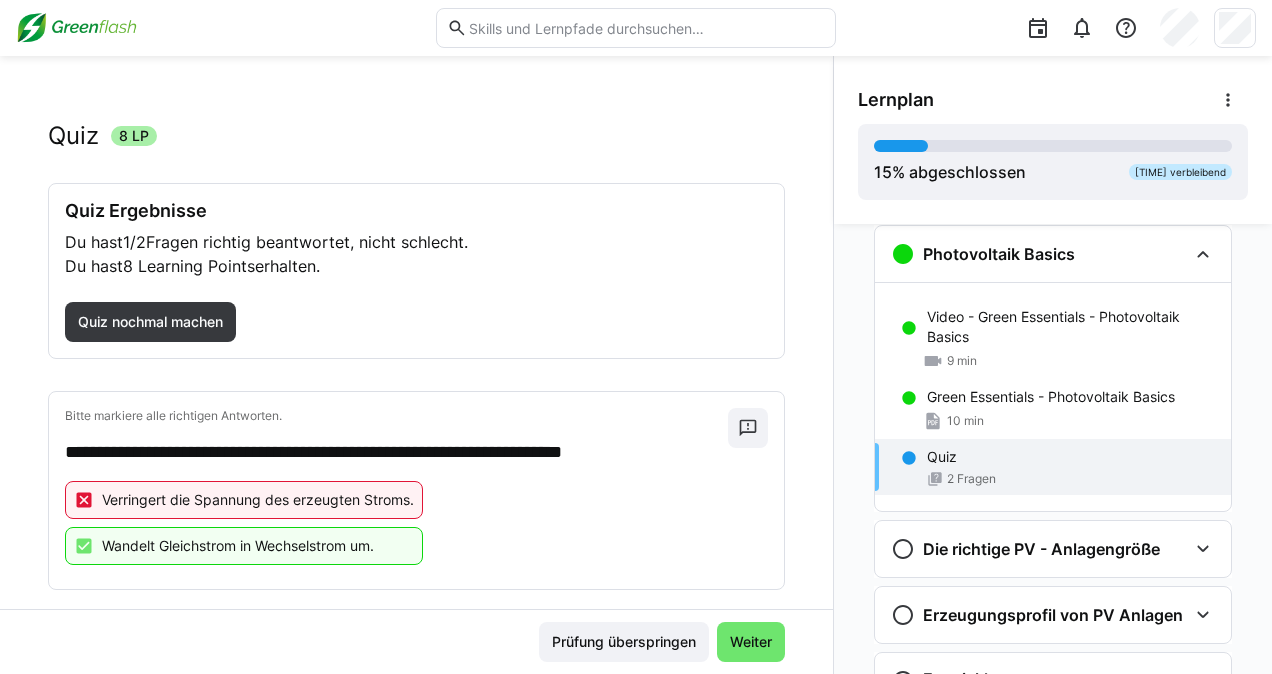scroll, scrollTop: 0, scrollLeft: 0, axis: both 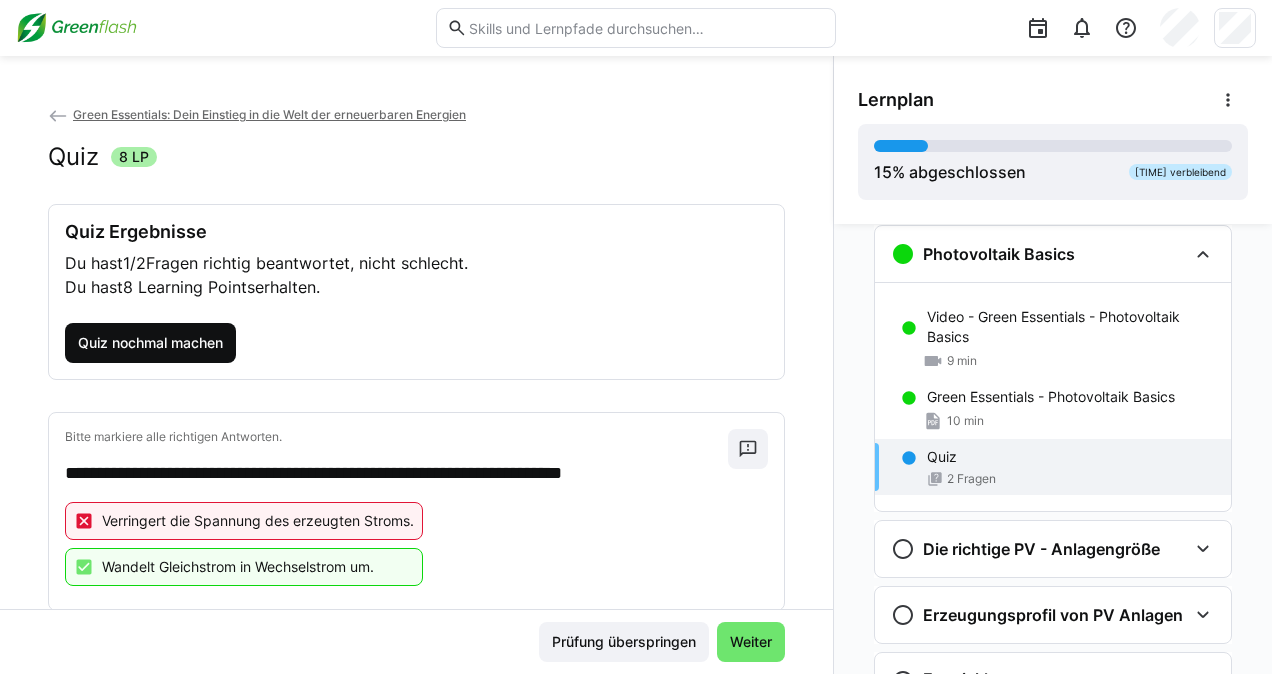 click on "Quiz nochmal machen" 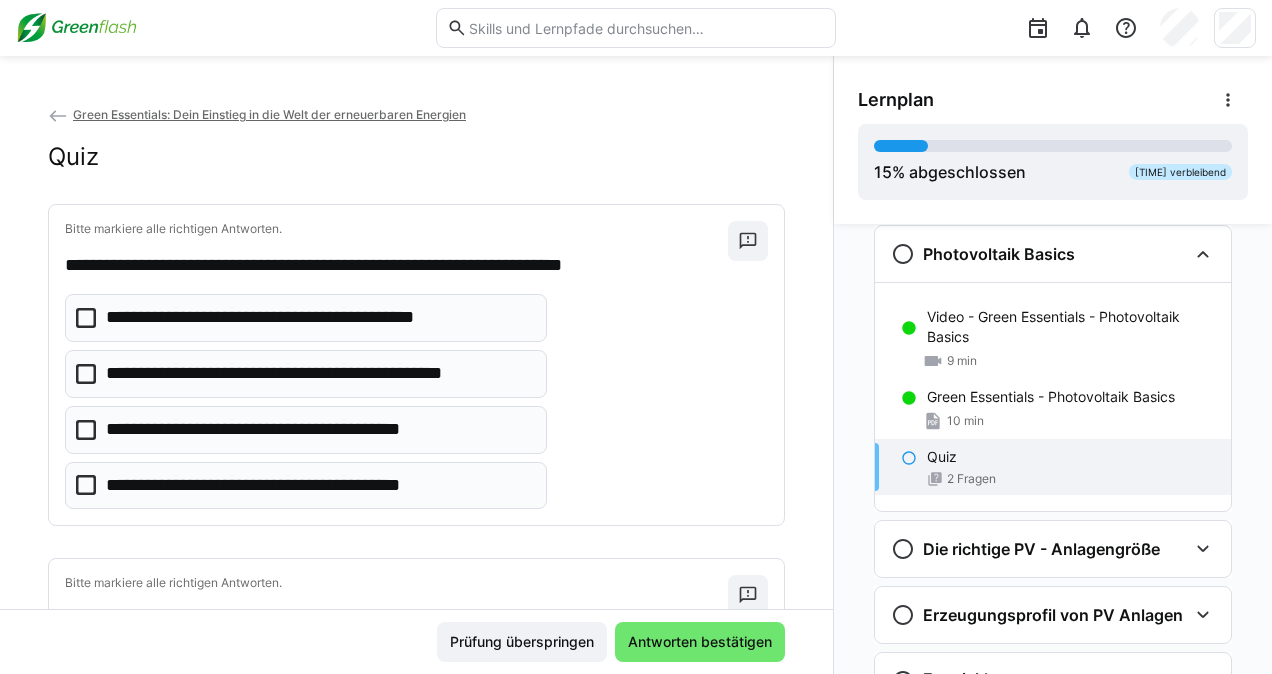 click 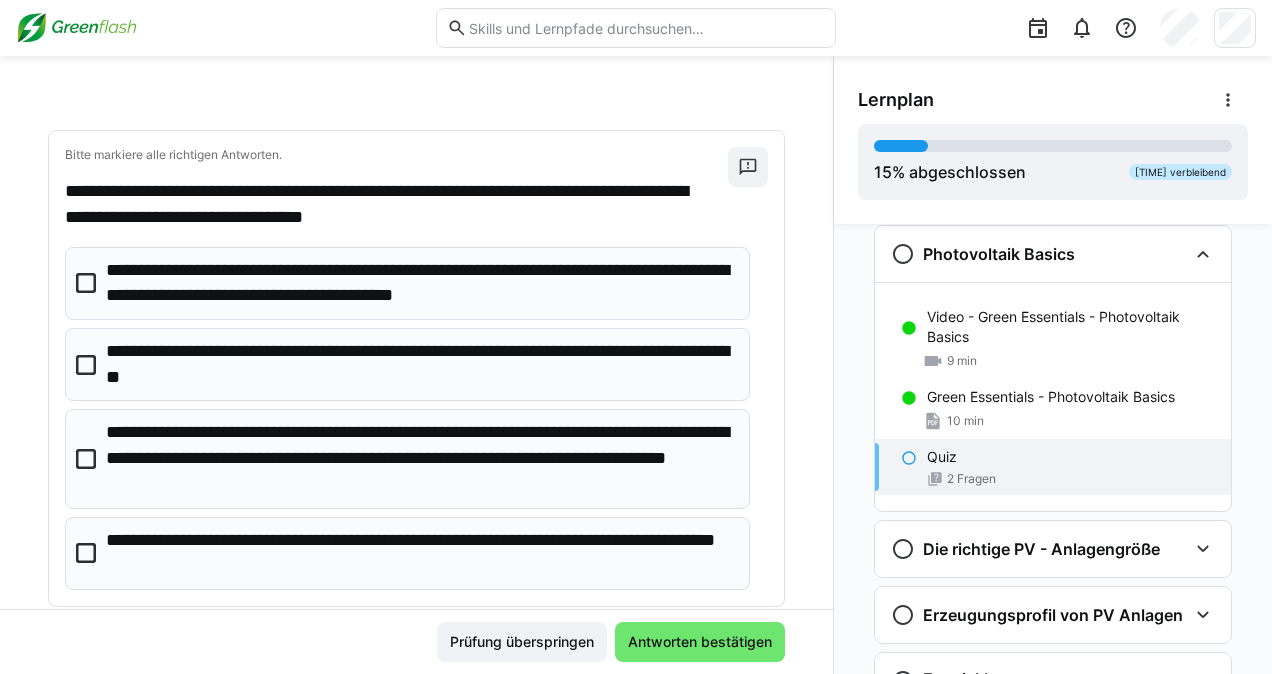 scroll, scrollTop: 466, scrollLeft: 0, axis: vertical 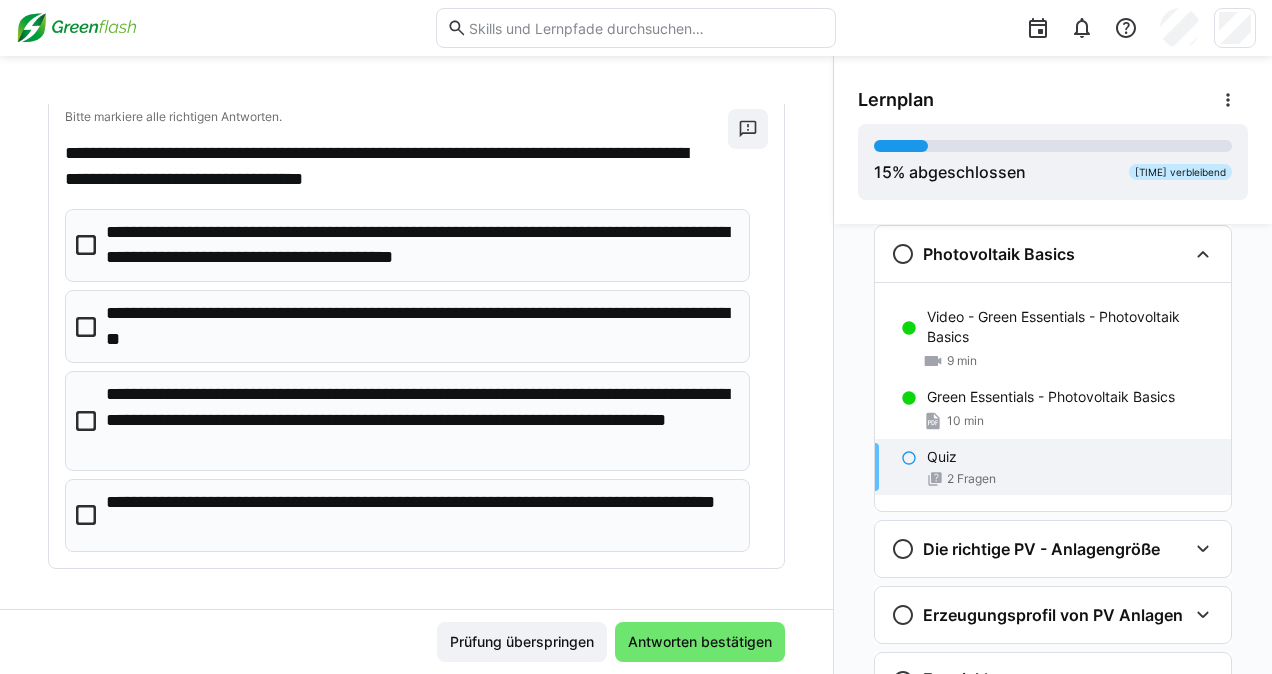 click 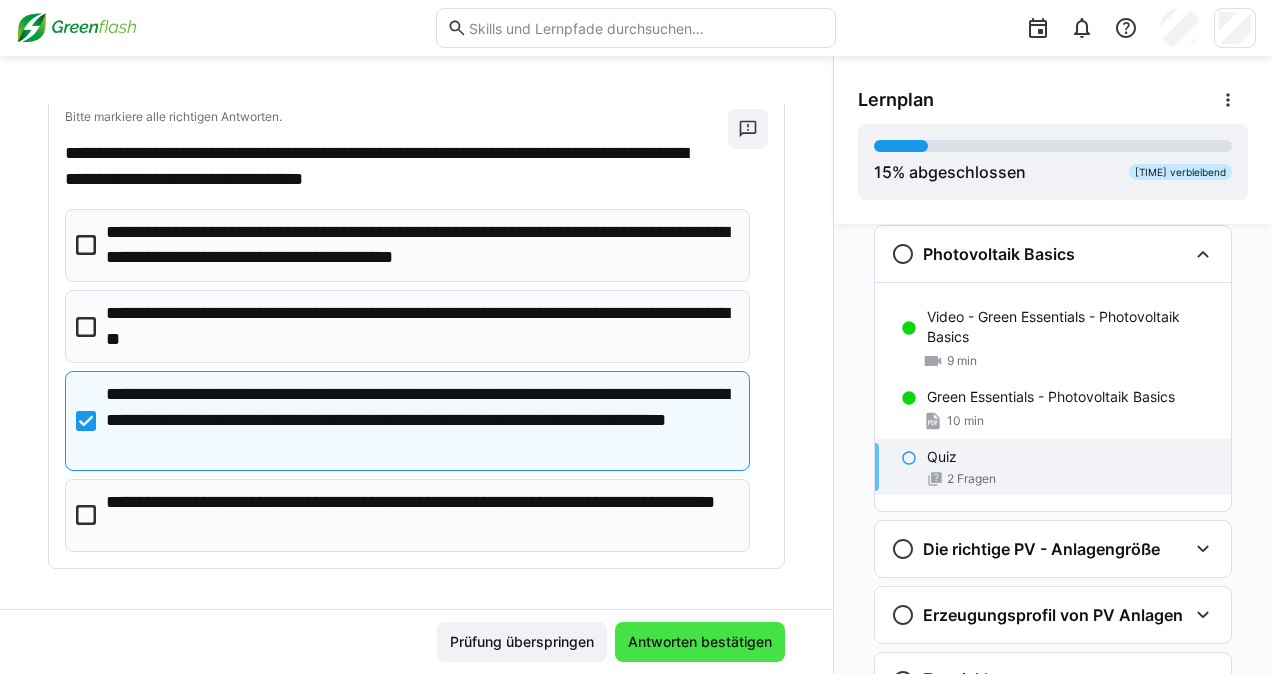 click on "Antworten bestätigen" 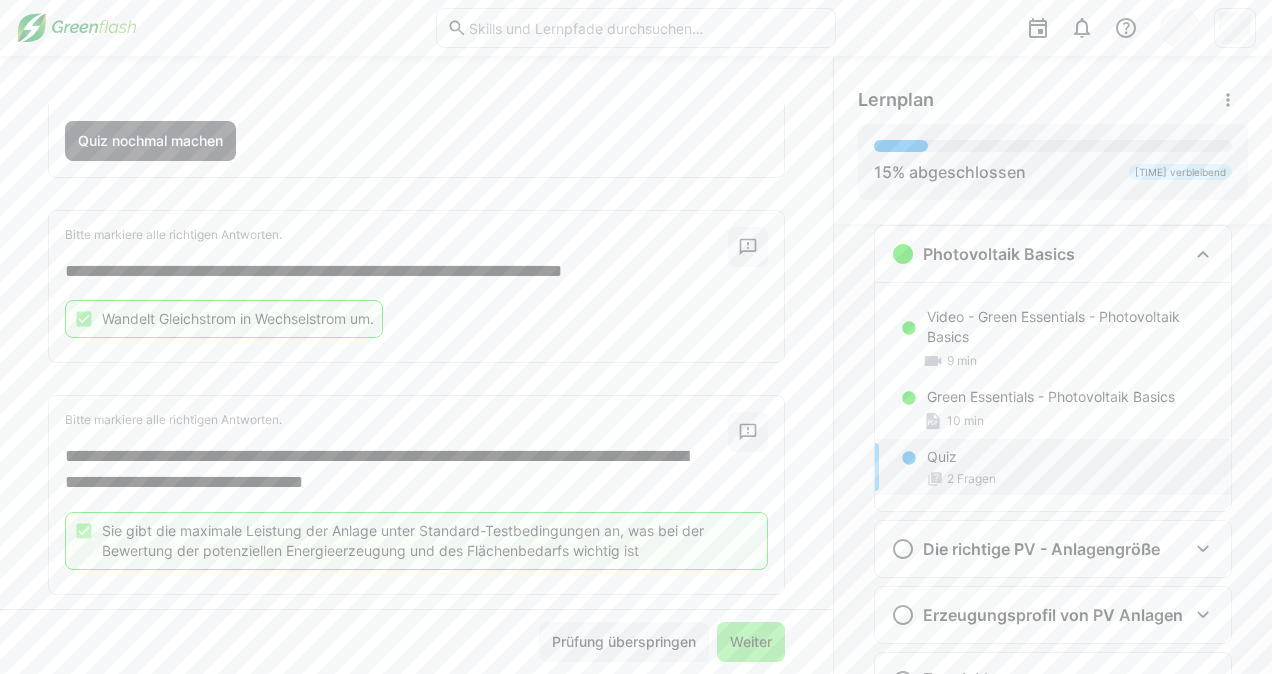 scroll, scrollTop: 230, scrollLeft: 0, axis: vertical 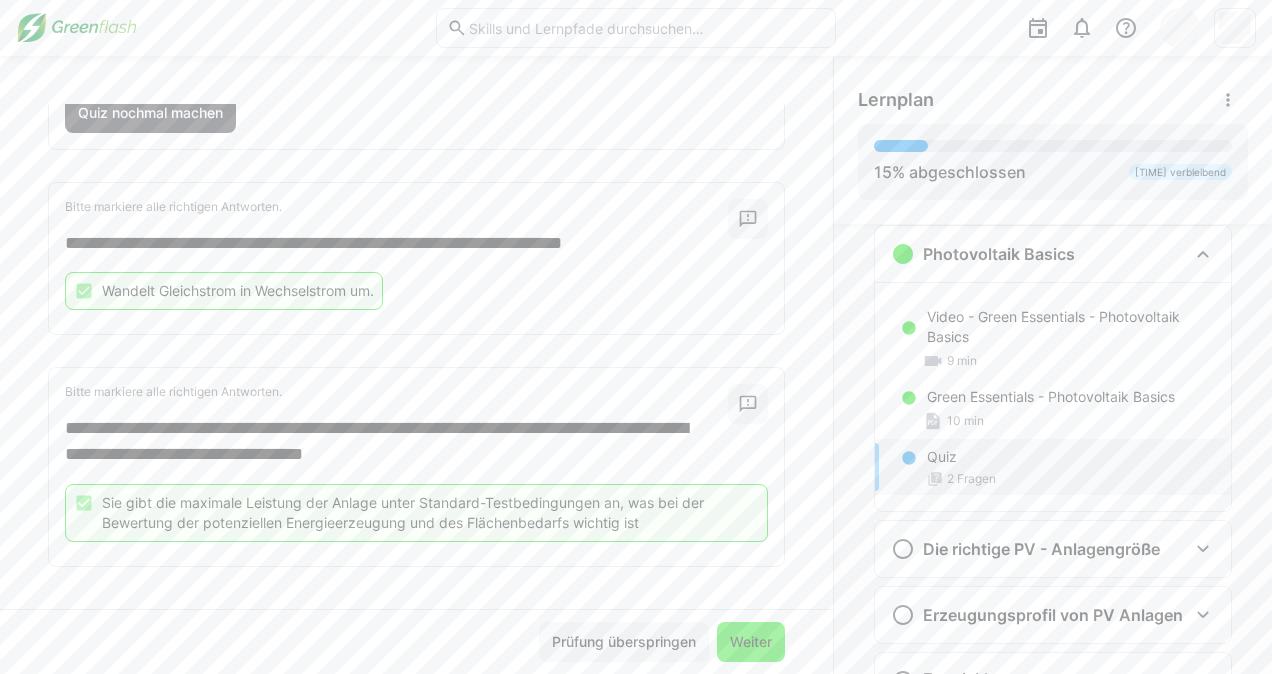 click on "Weiter" 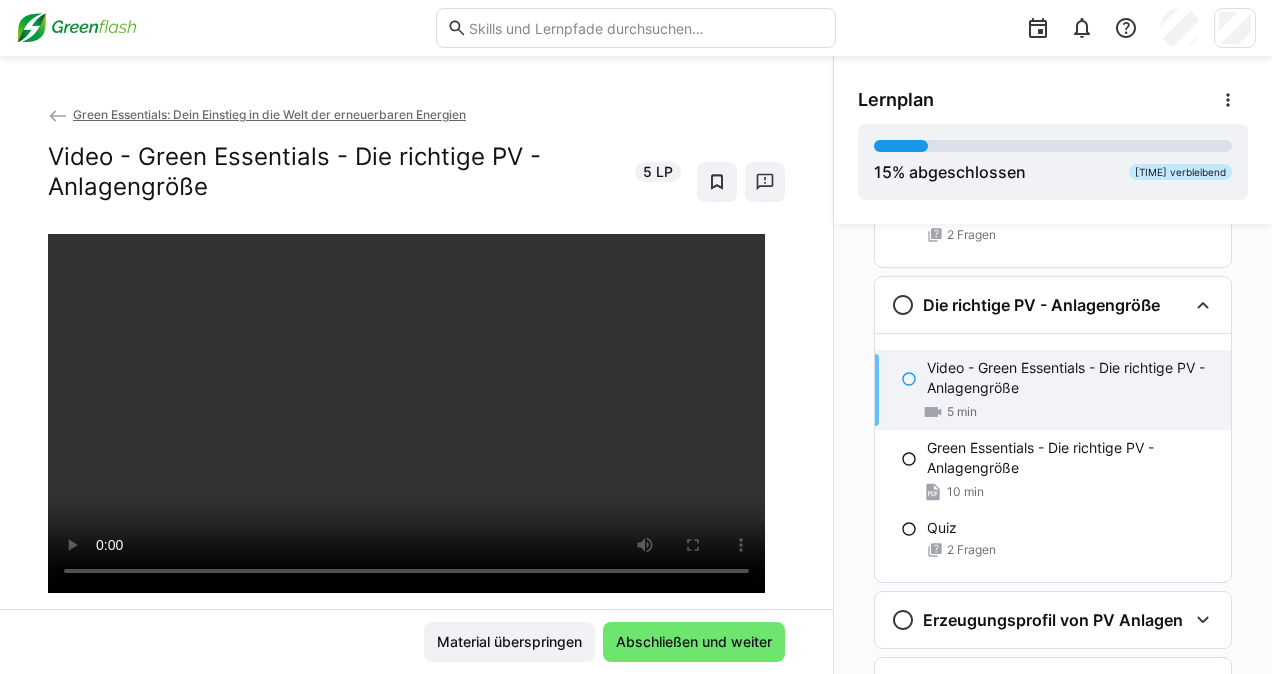 scroll, scrollTop: 722, scrollLeft: 0, axis: vertical 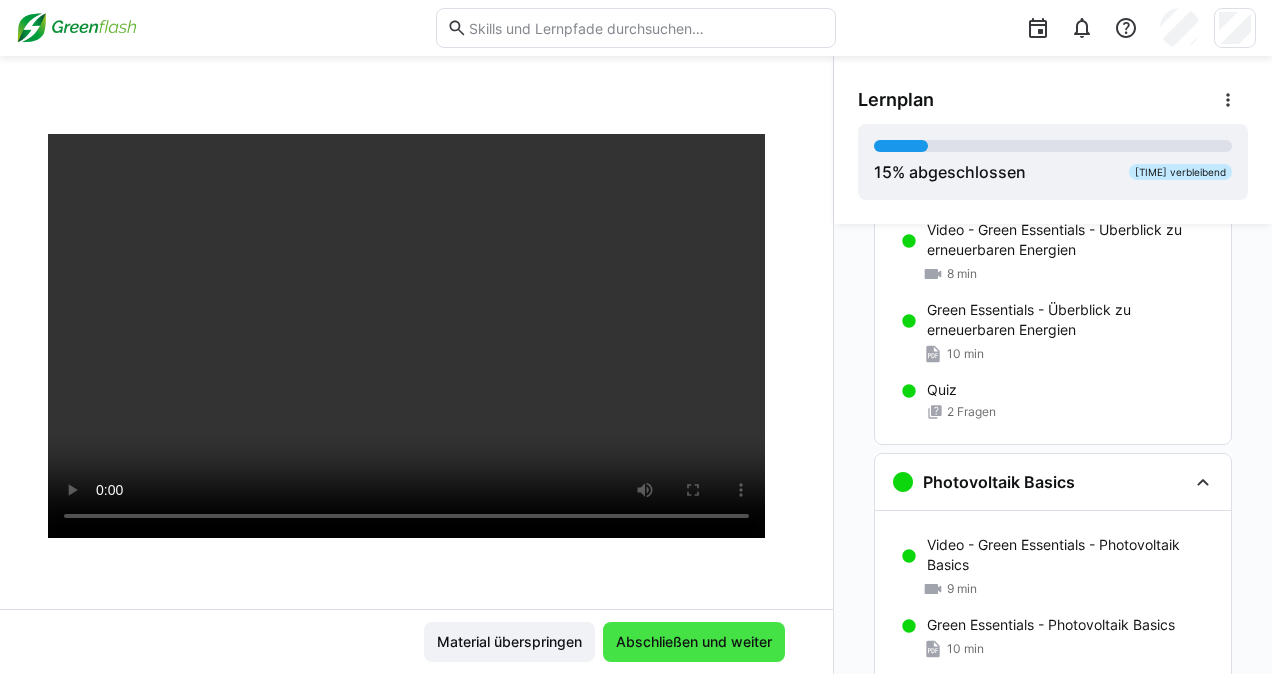 click on "Abschließen und weiter" 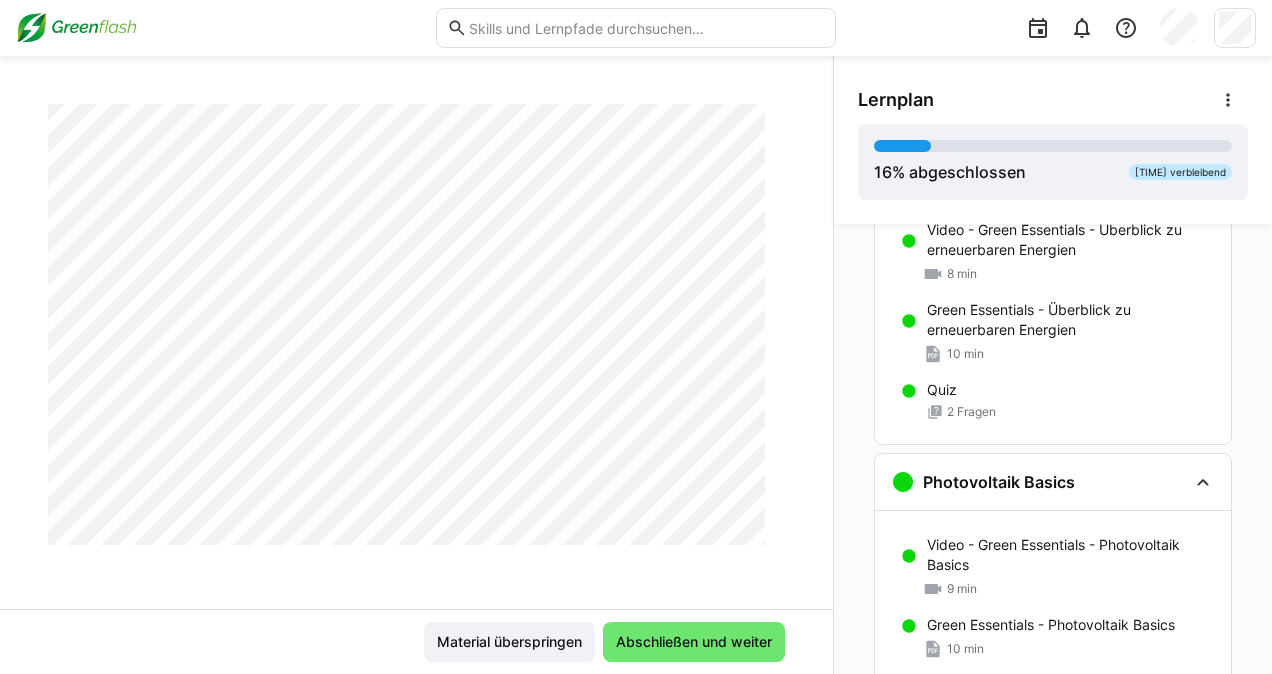 scroll, scrollTop: 1000, scrollLeft: 0, axis: vertical 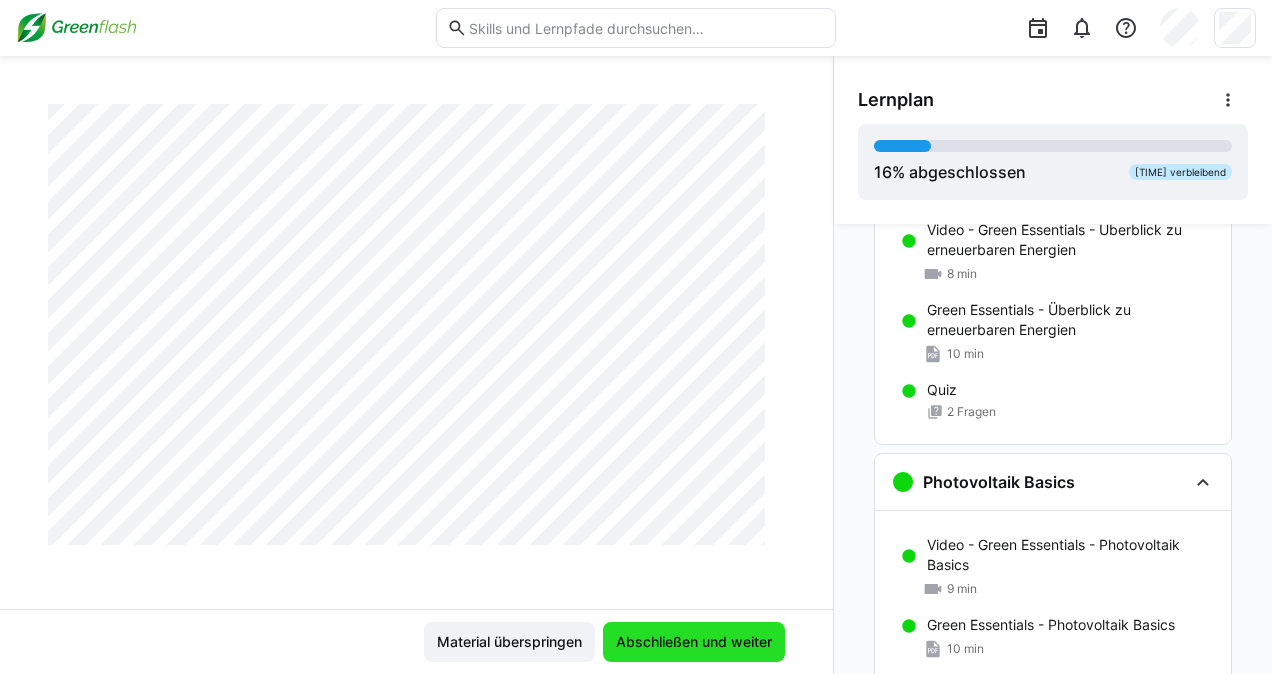 click on "Abschließen und weiter" 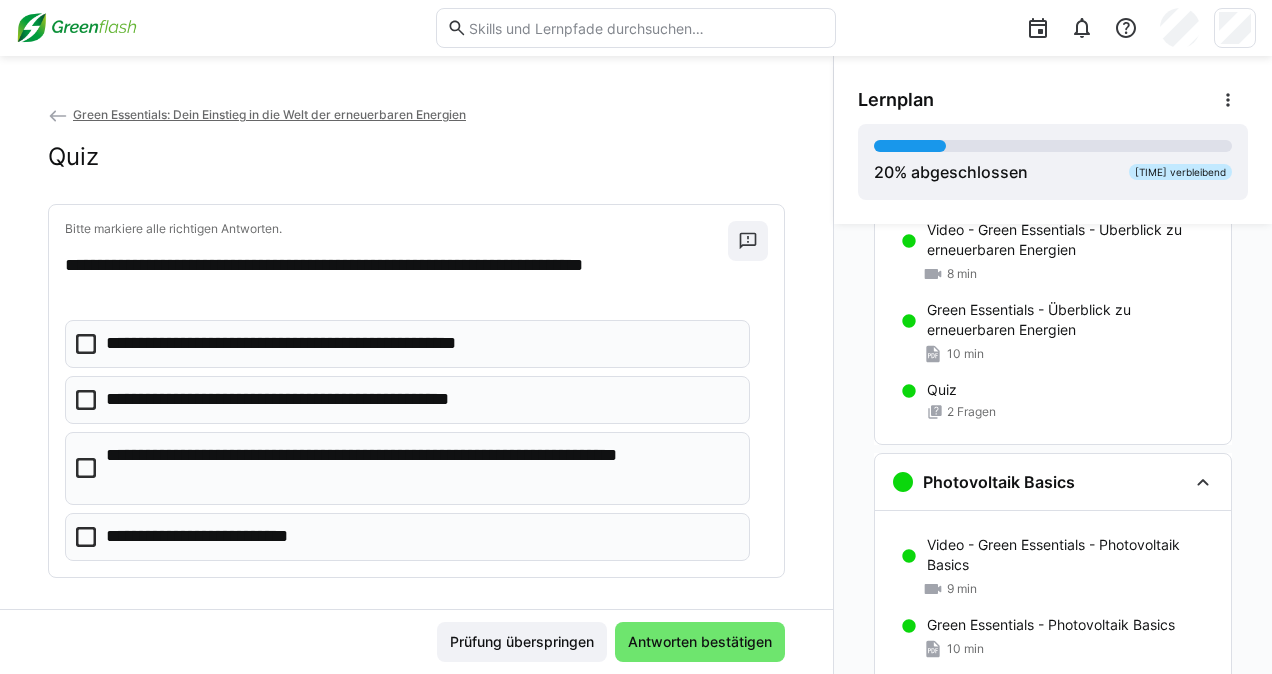 click 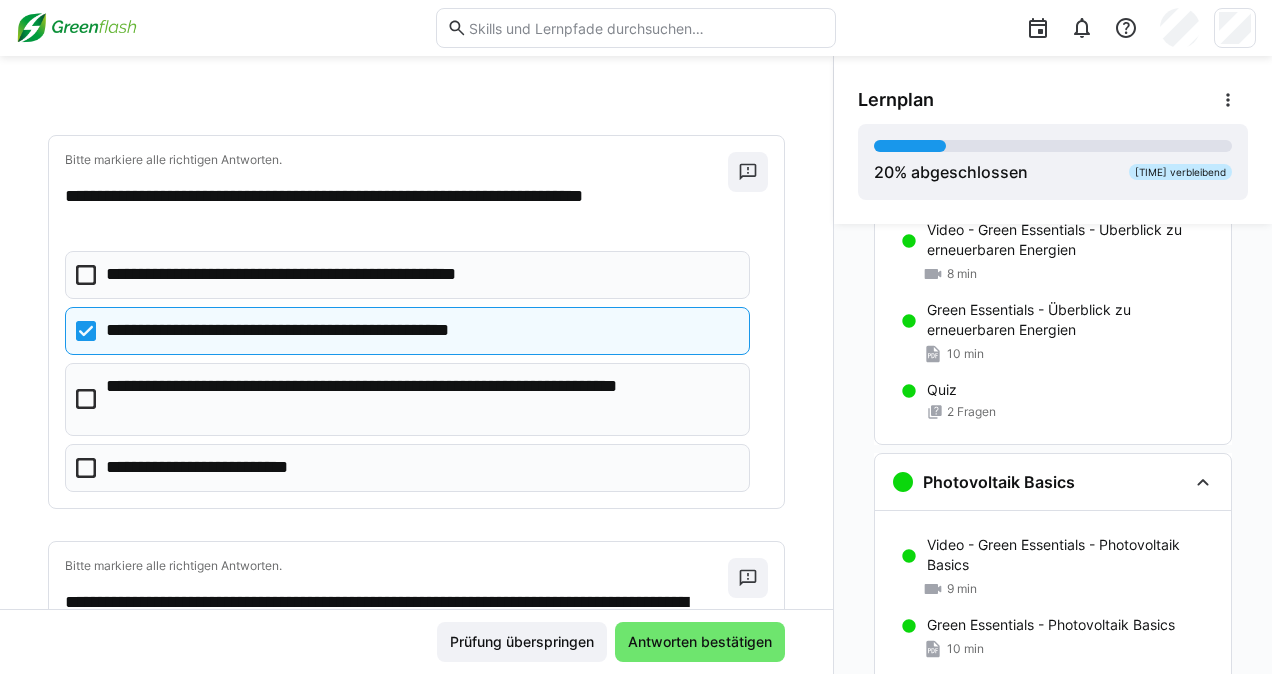 scroll, scrollTop: 100, scrollLeft: 0, axis: vertical 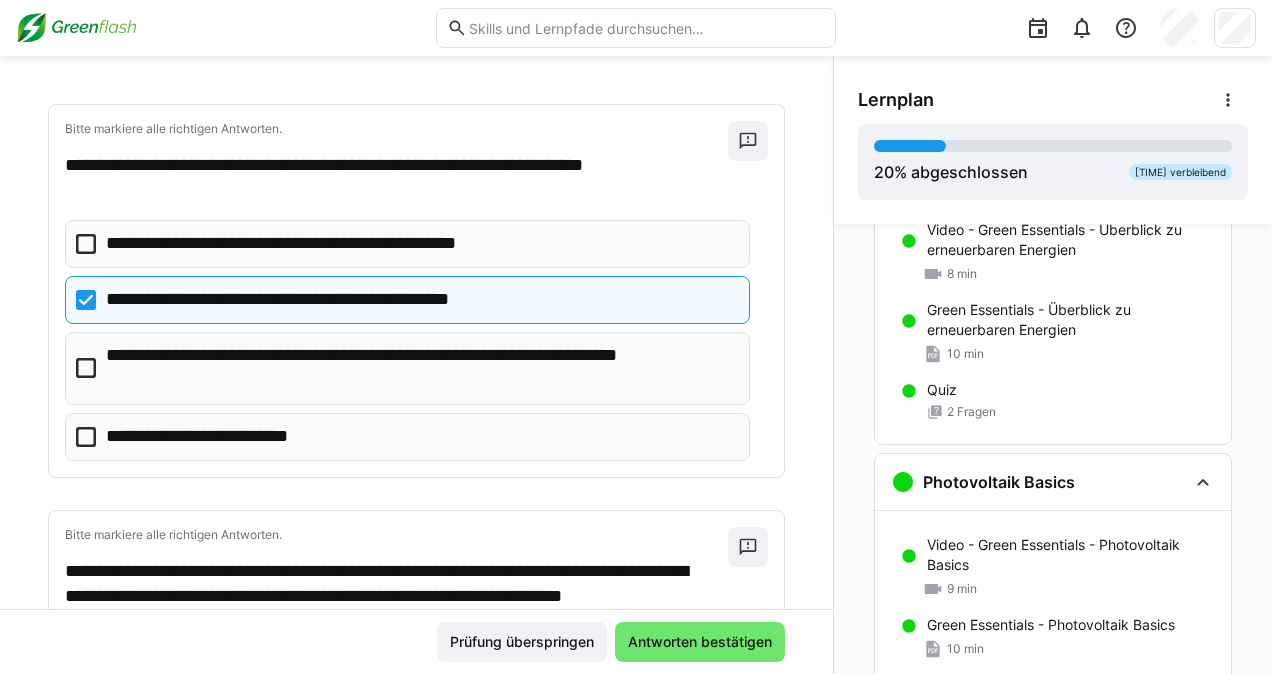 click 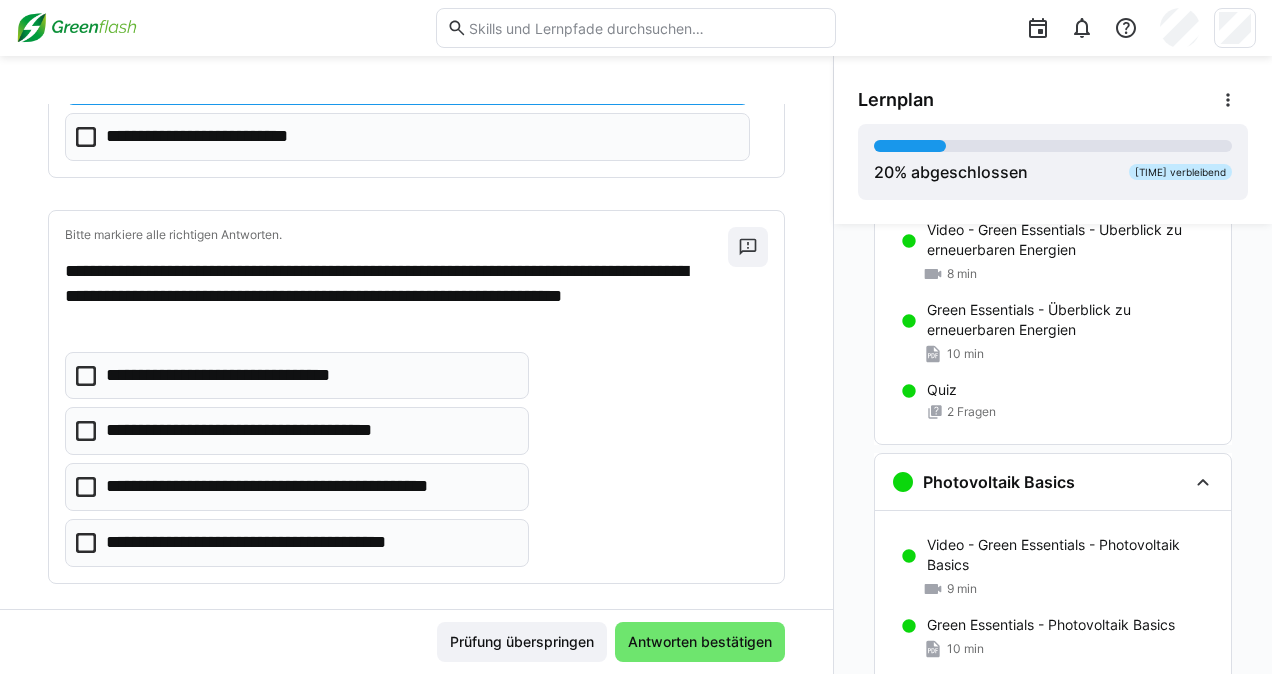 scroll, scrollTop: 414, scrollLeft: 0, axis: vertical 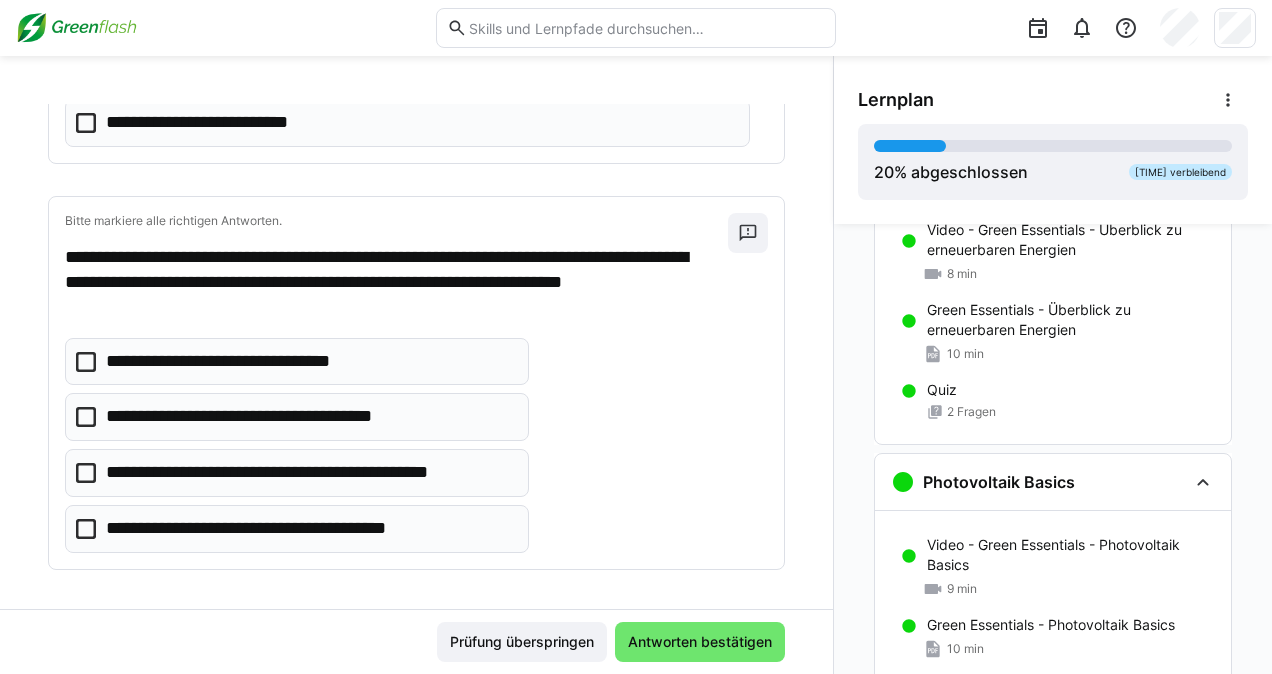 click 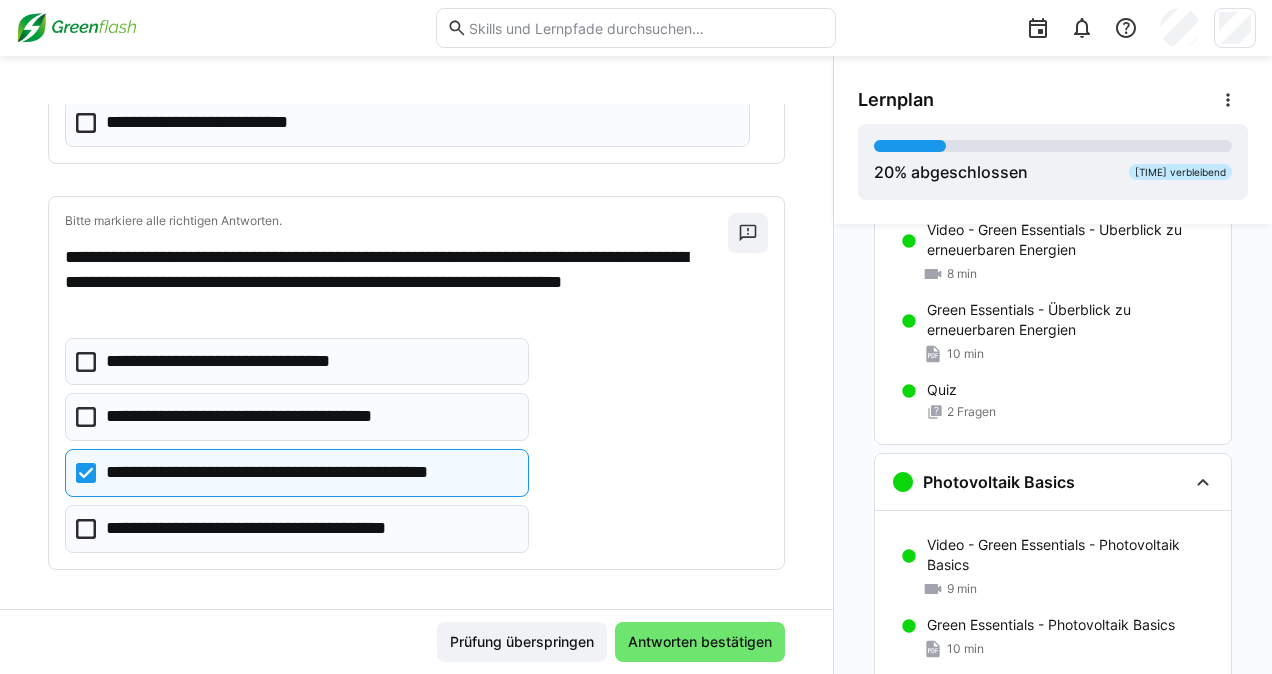 click 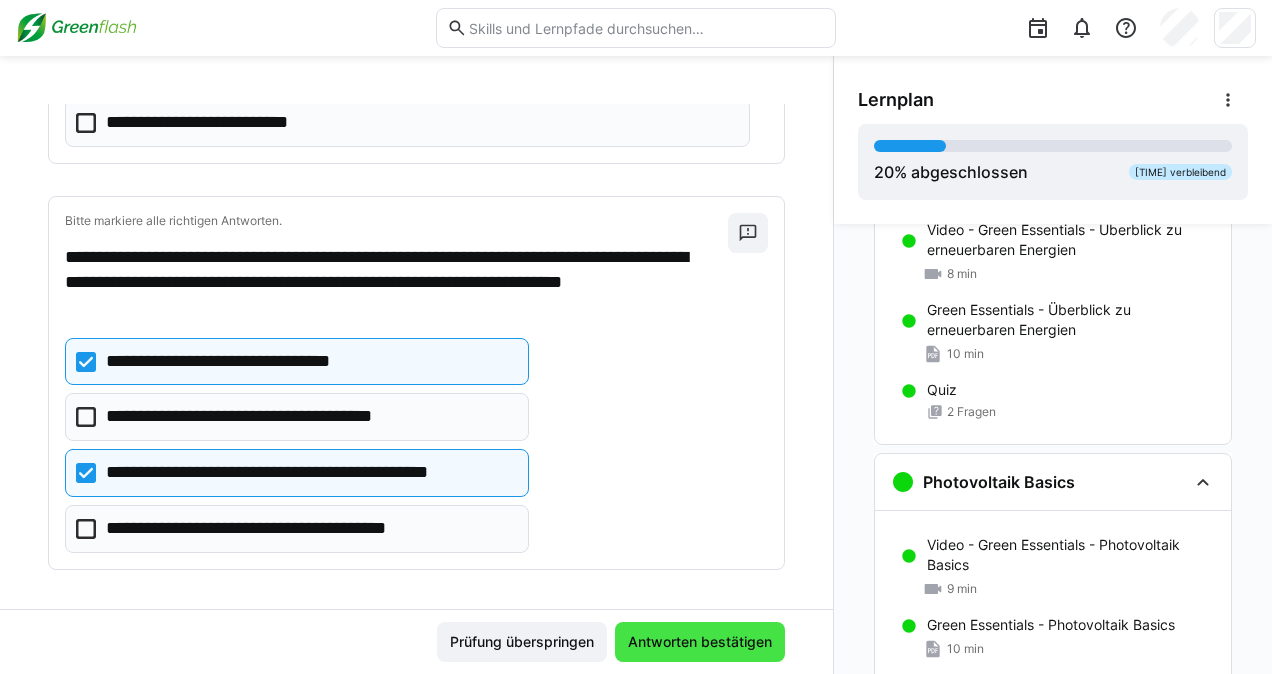 click on "Antworten bestätigen" 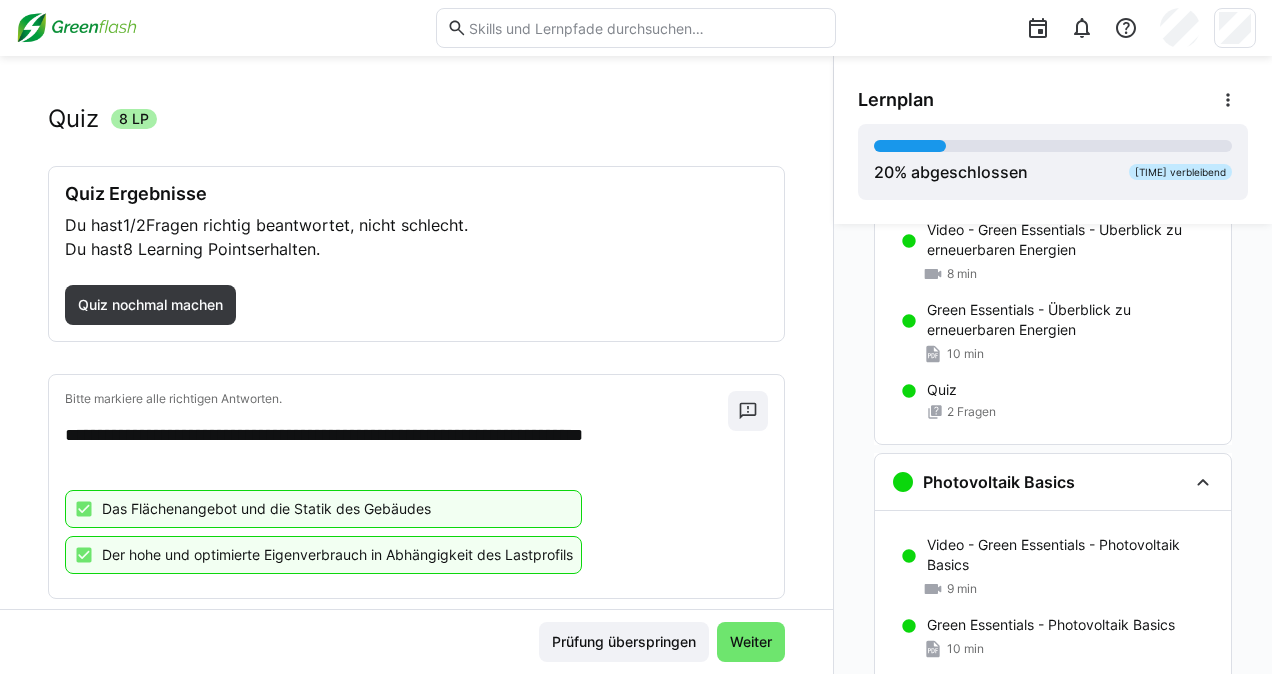 scroll, scrollTop: 0, scrollLeft: 0, axis: both 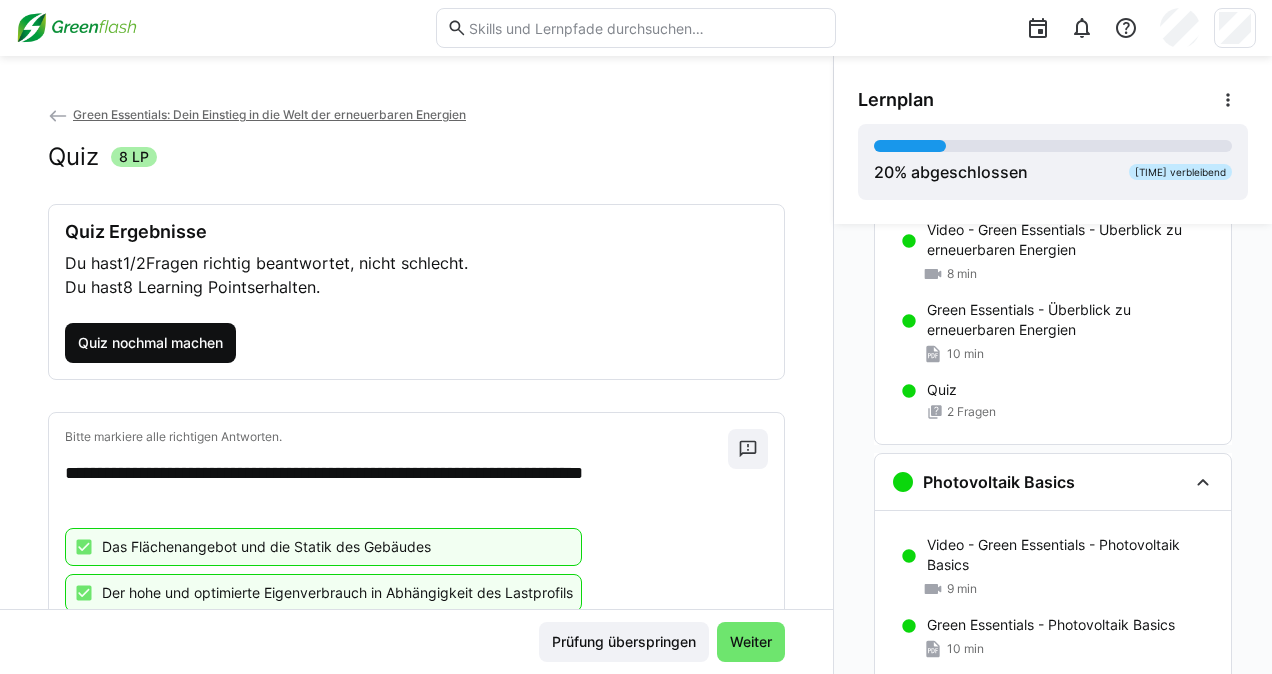 click on "Quiz nochmal machen" 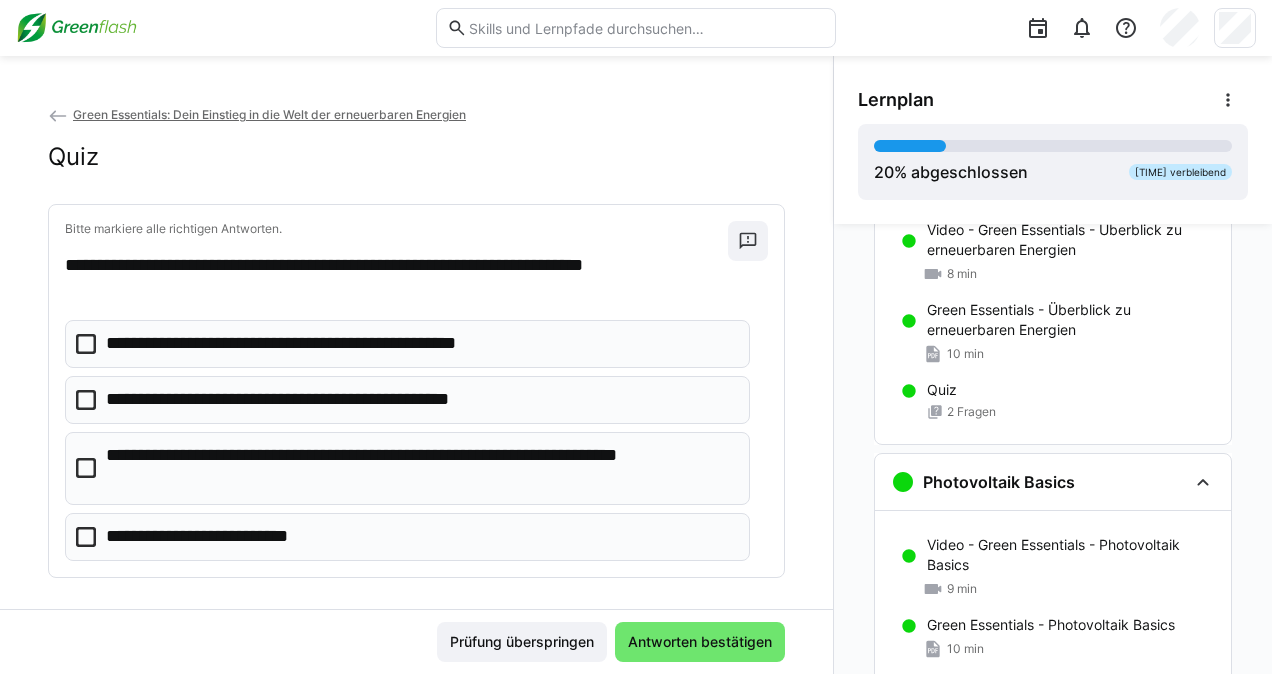 click 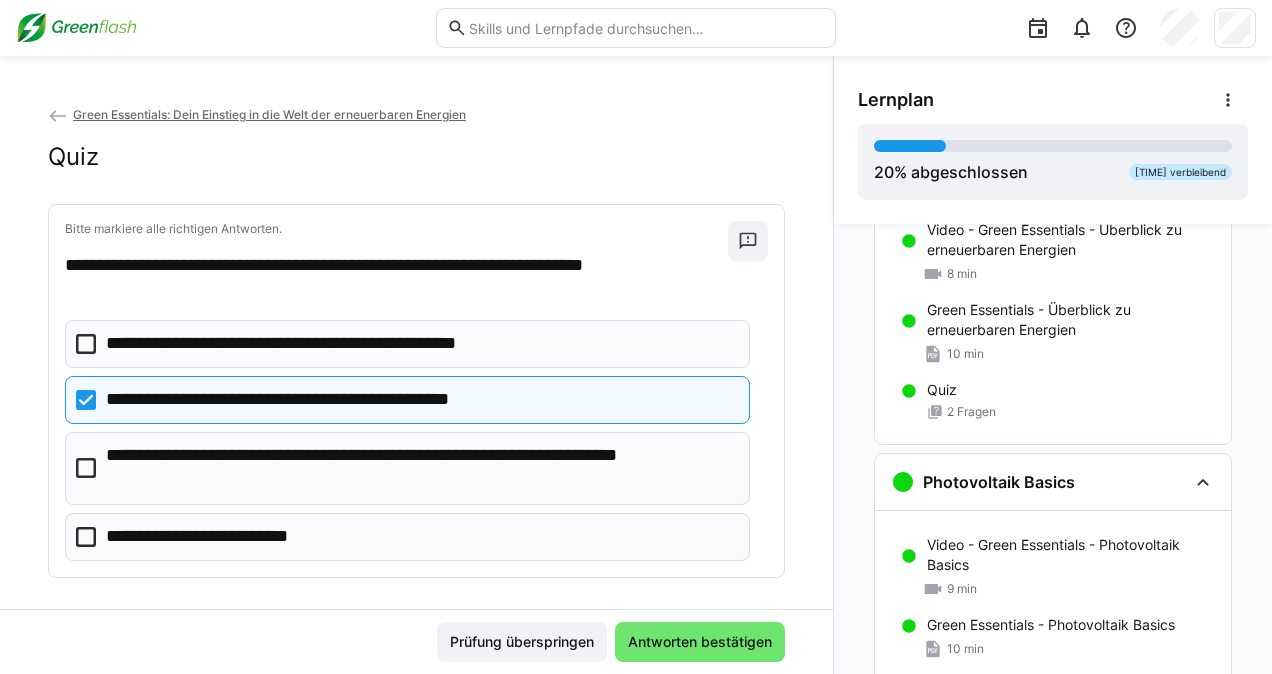 click 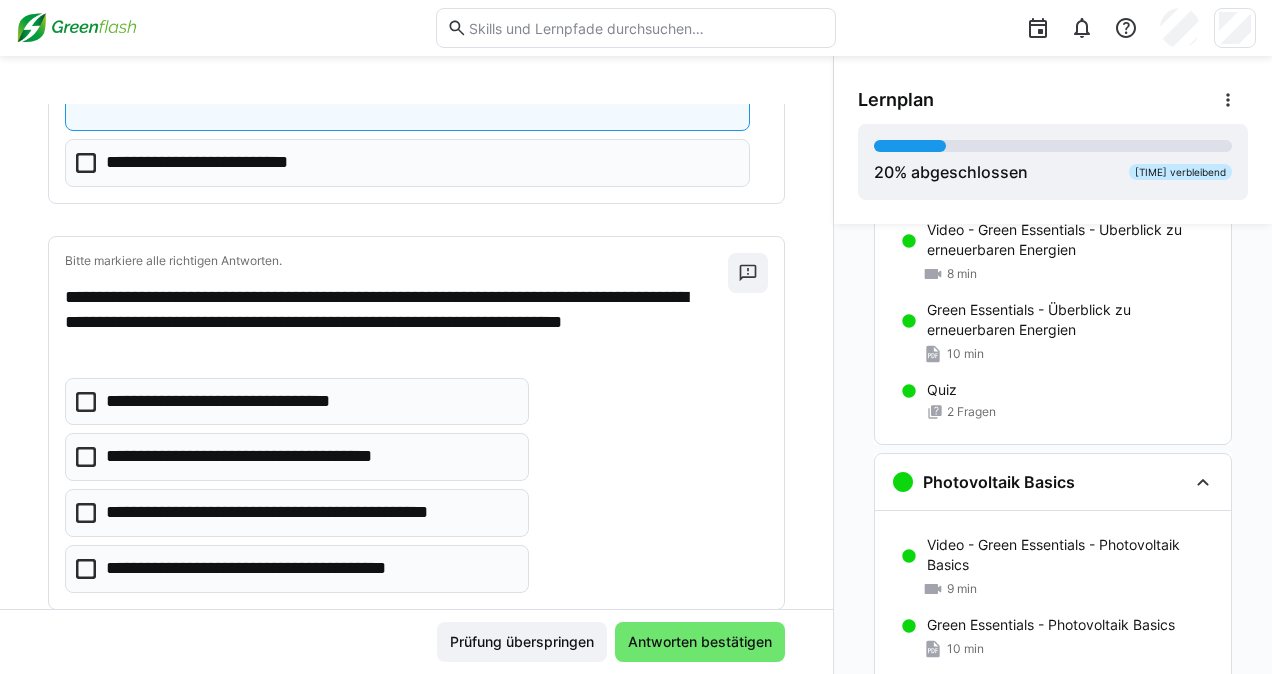 scroll, scrollTop: 414, scrollLeft: 0, axis: vertical 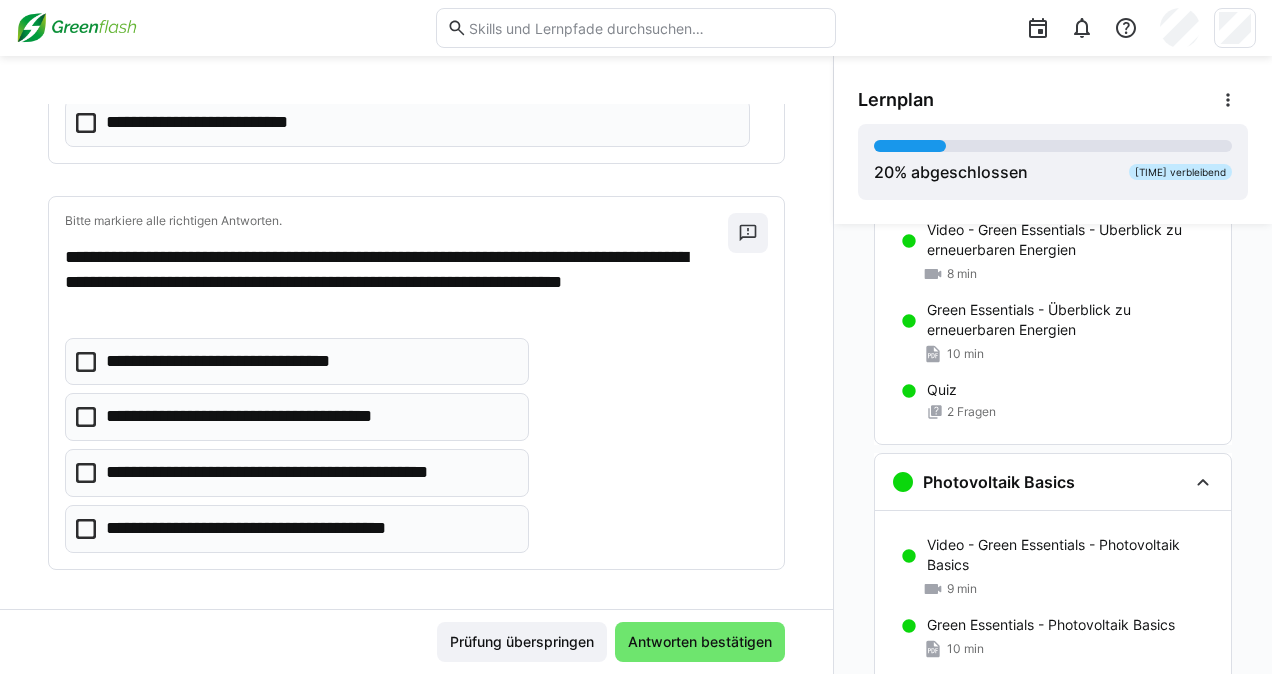 click 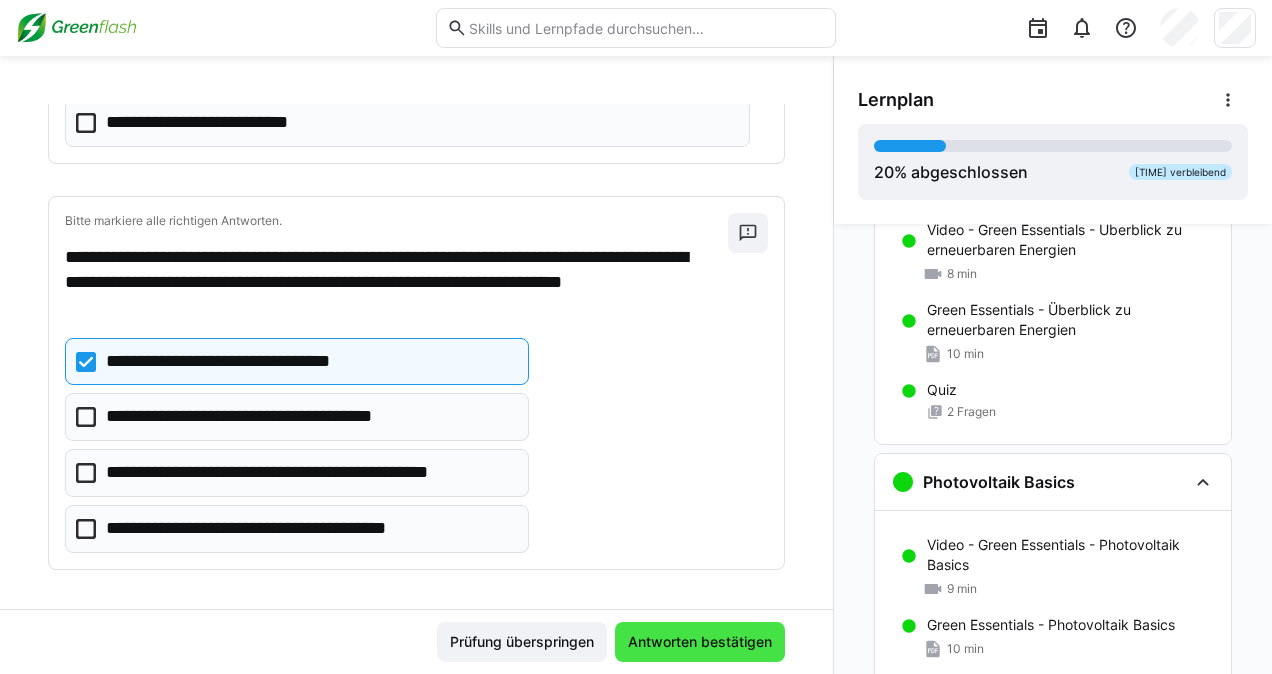 click on "Antworten bestätigen" 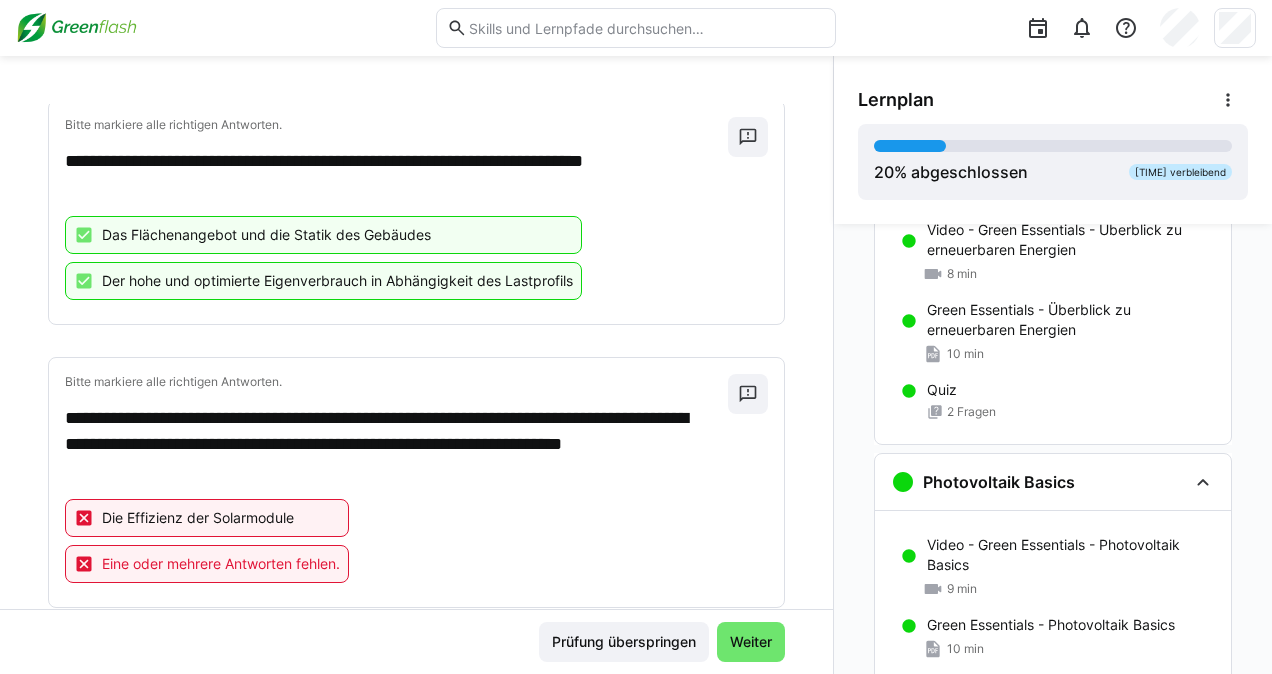 scroll, scrollTop: 352, scrollLeft: 0, axis: vertical 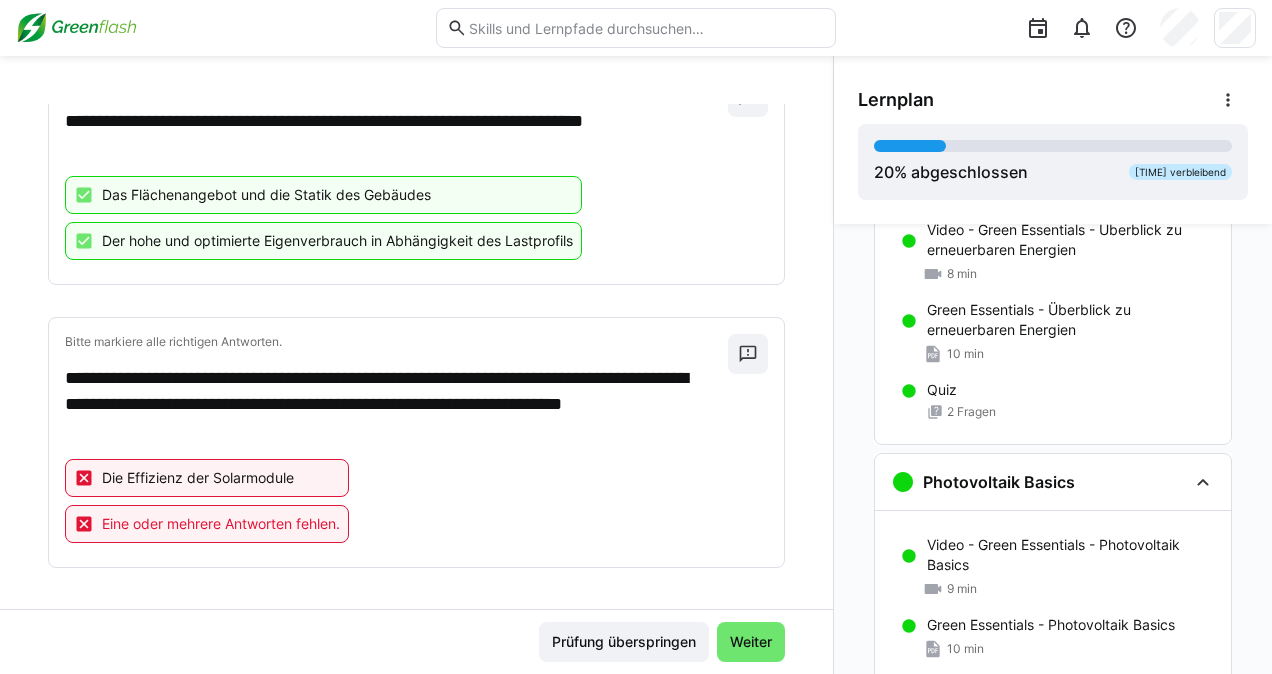 click on "Die Effizienz der Solarmodule
Eine oder mehrere Antworten fehlen." 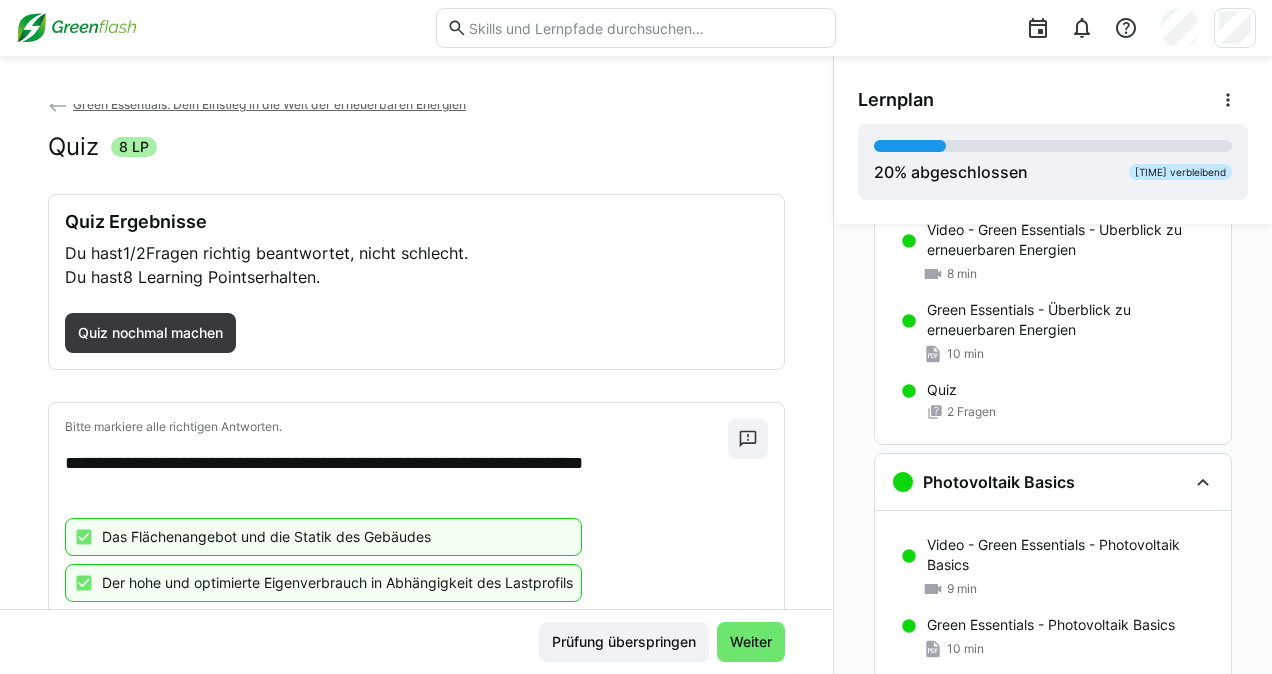 scroll, scrollTop: 0, scrollLeft: 0, axis: both 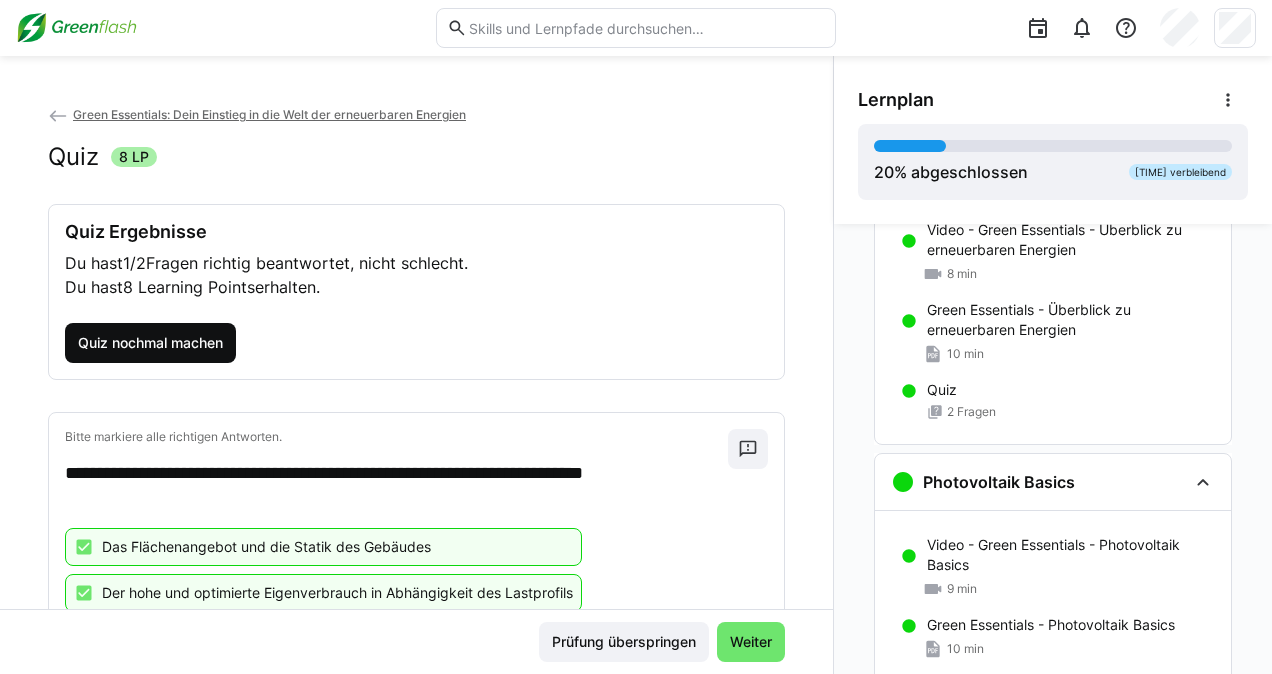 click on "Quiz nochmal machen" 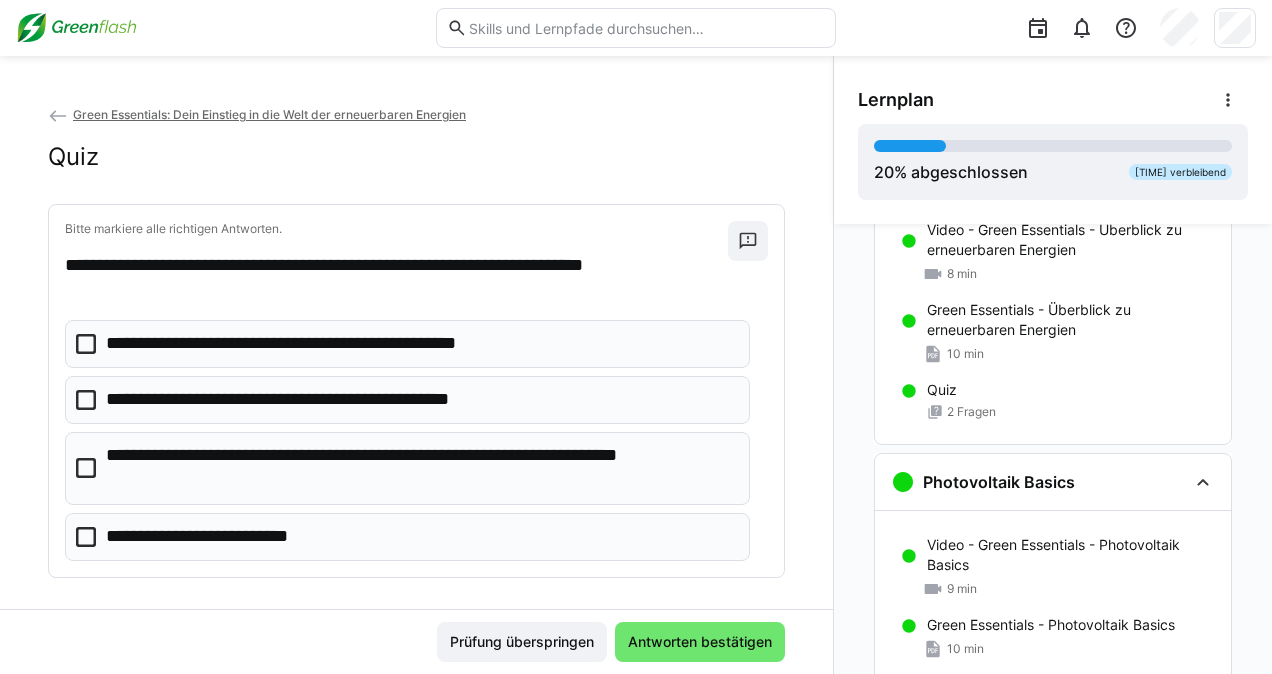 click 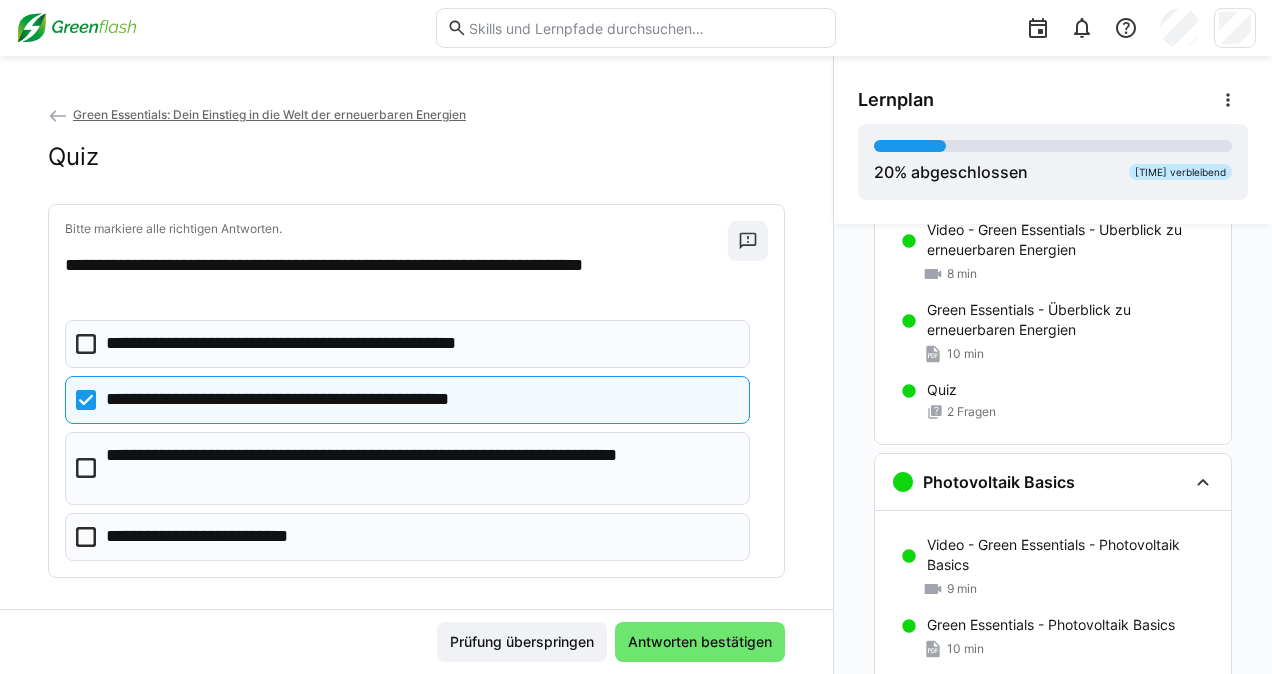 click on "**********" 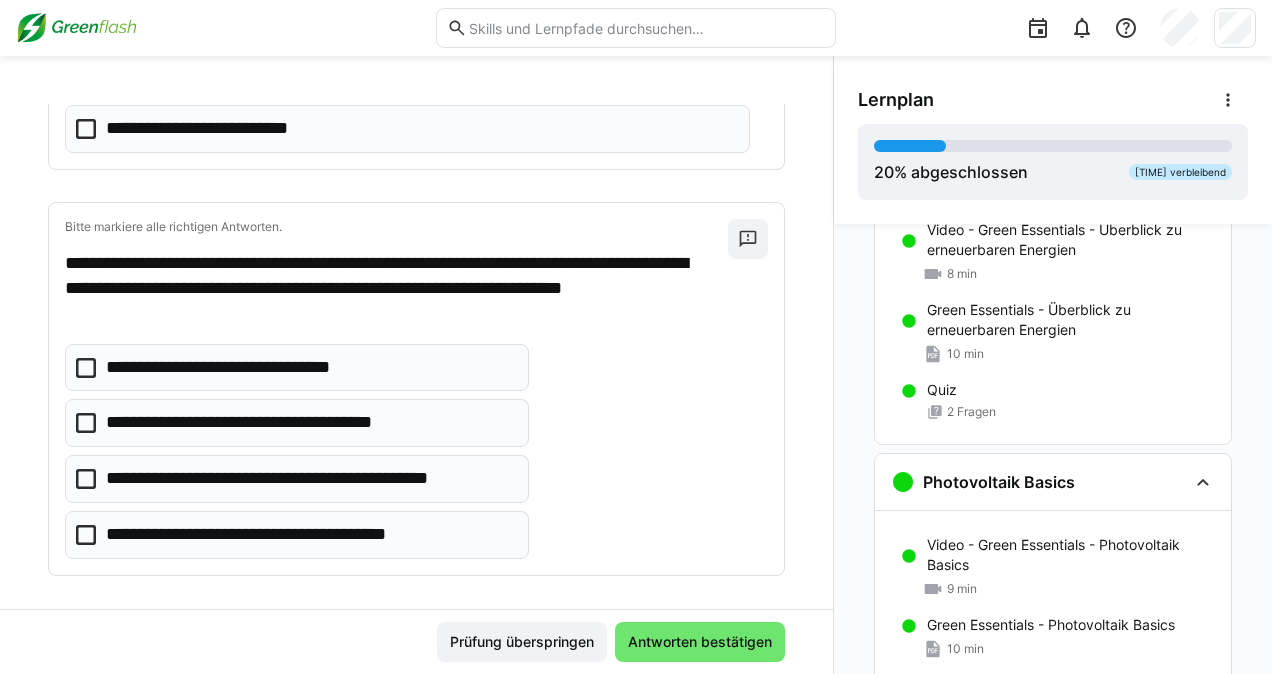 scroll, scrollTop: 414, scrollLeft: 0, axis: vertical 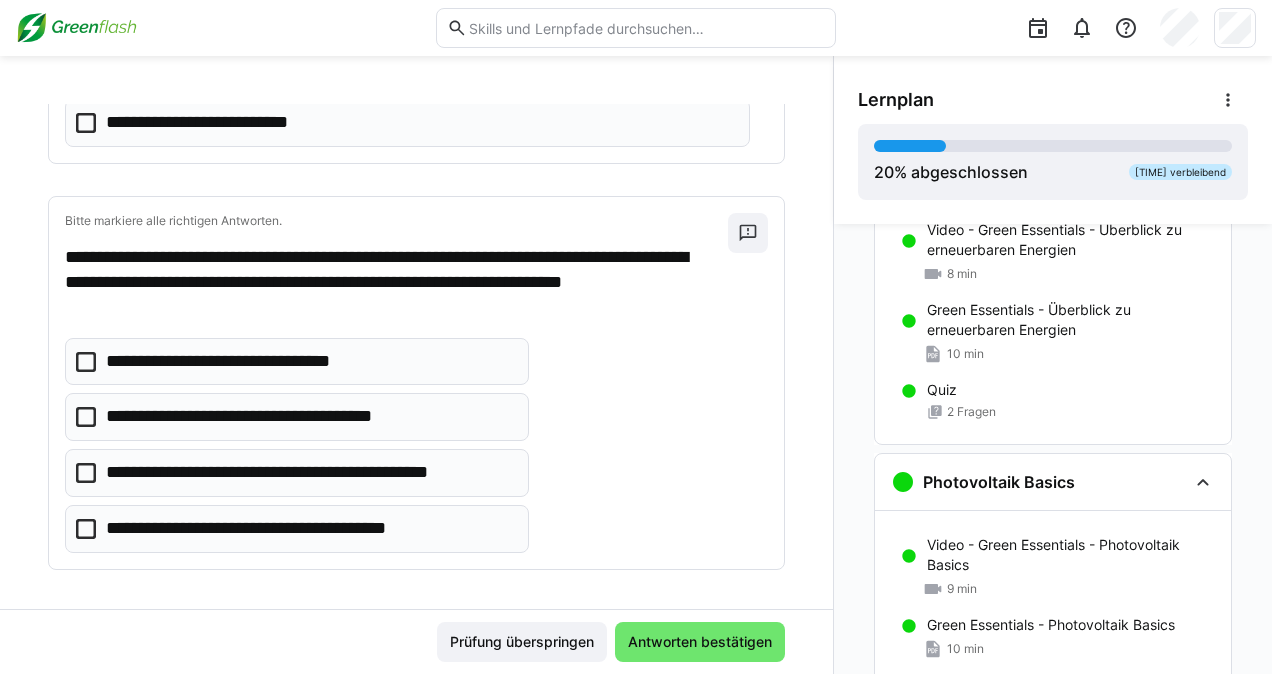 click 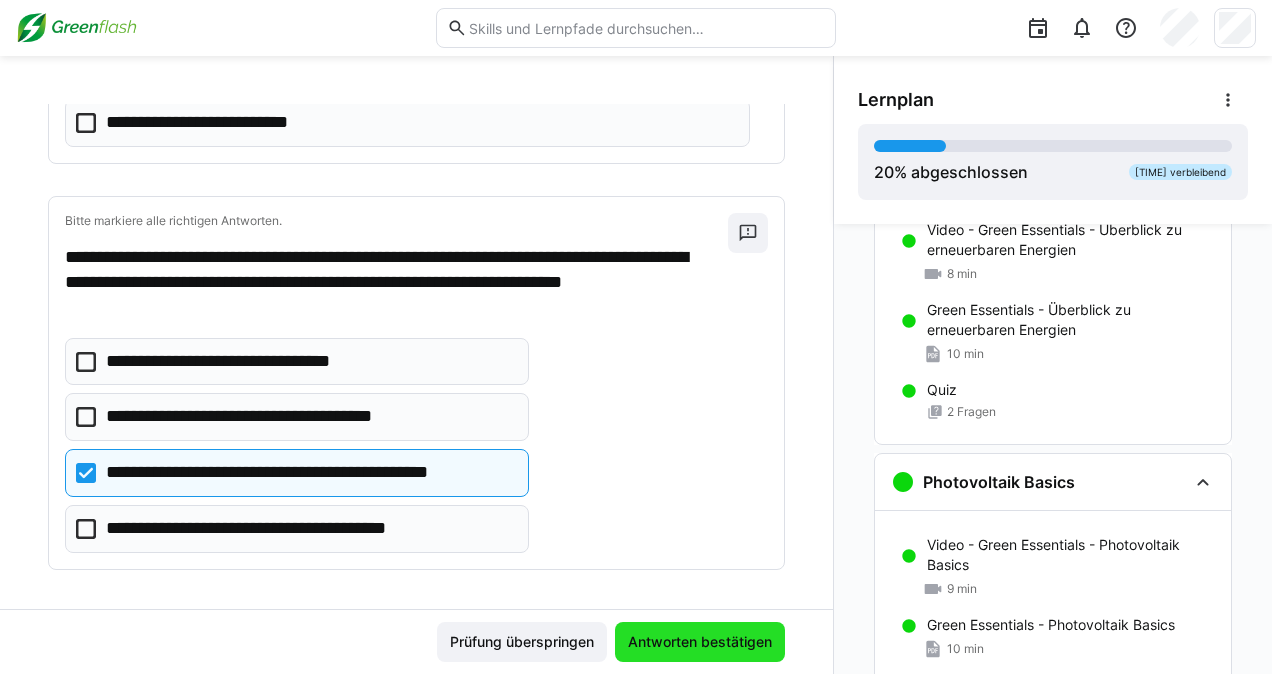 click on "Antworten bestätigen" 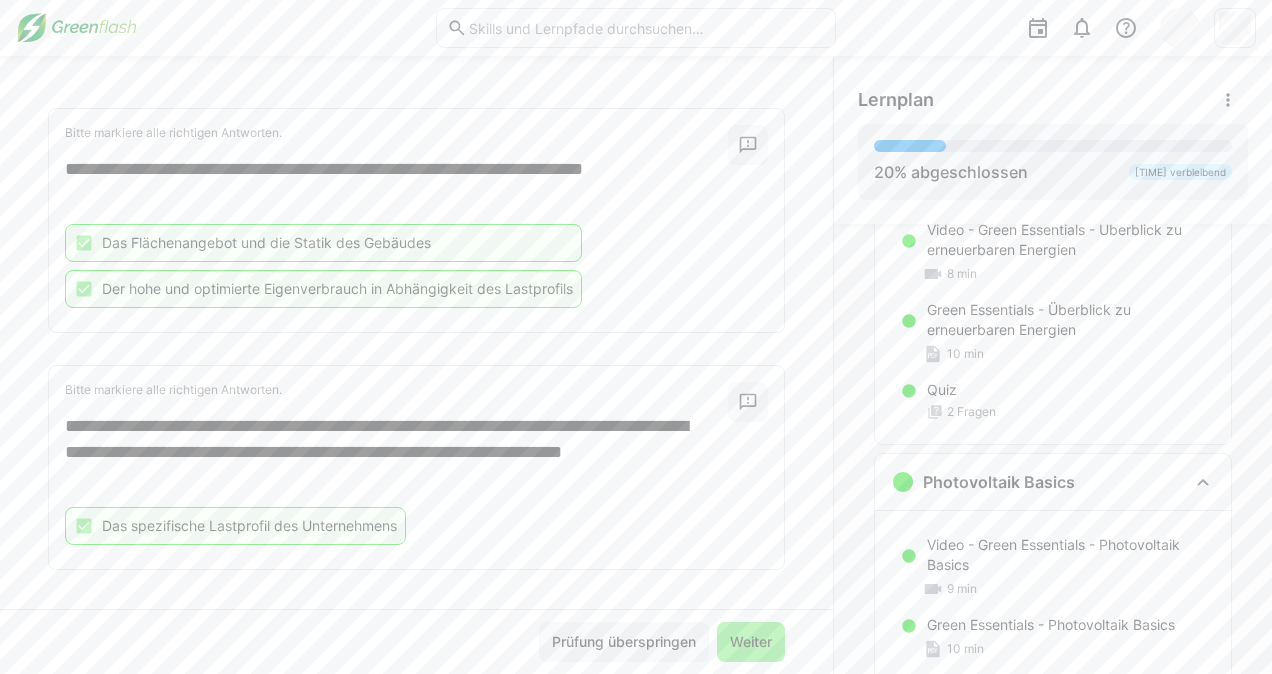 scroll, scrollTop: 307, scrollLeft: 0, axis: vertical 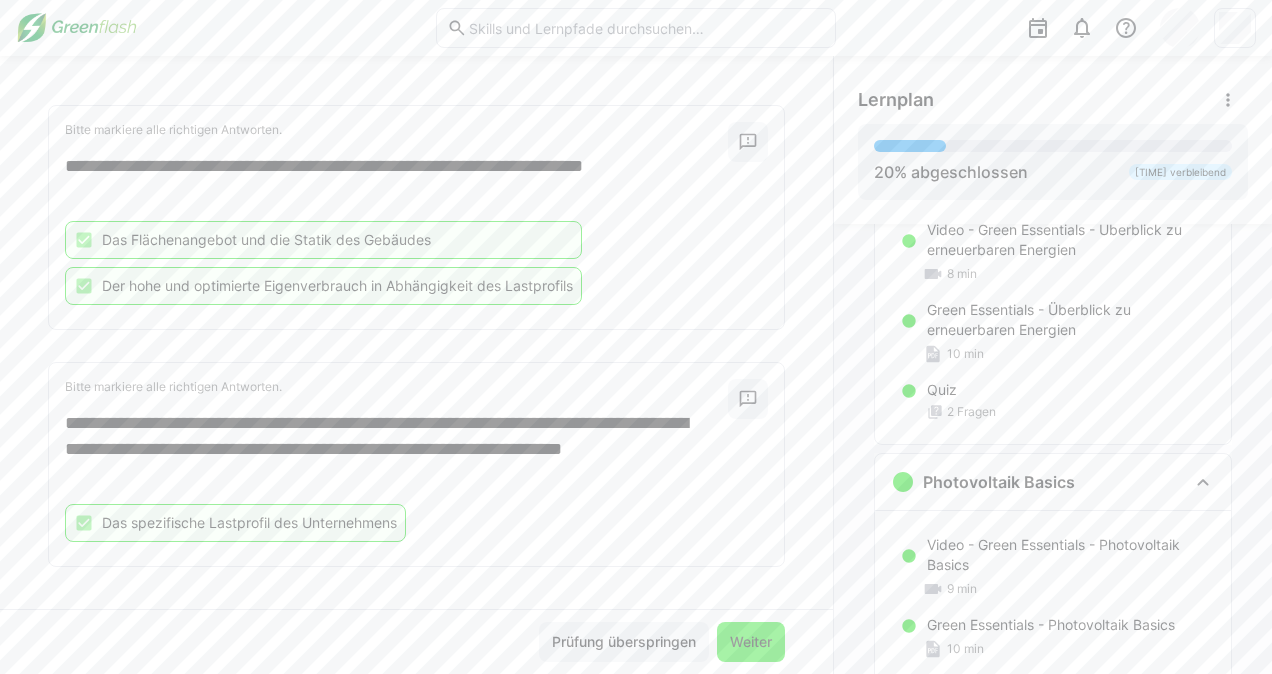 click on "Weiter" 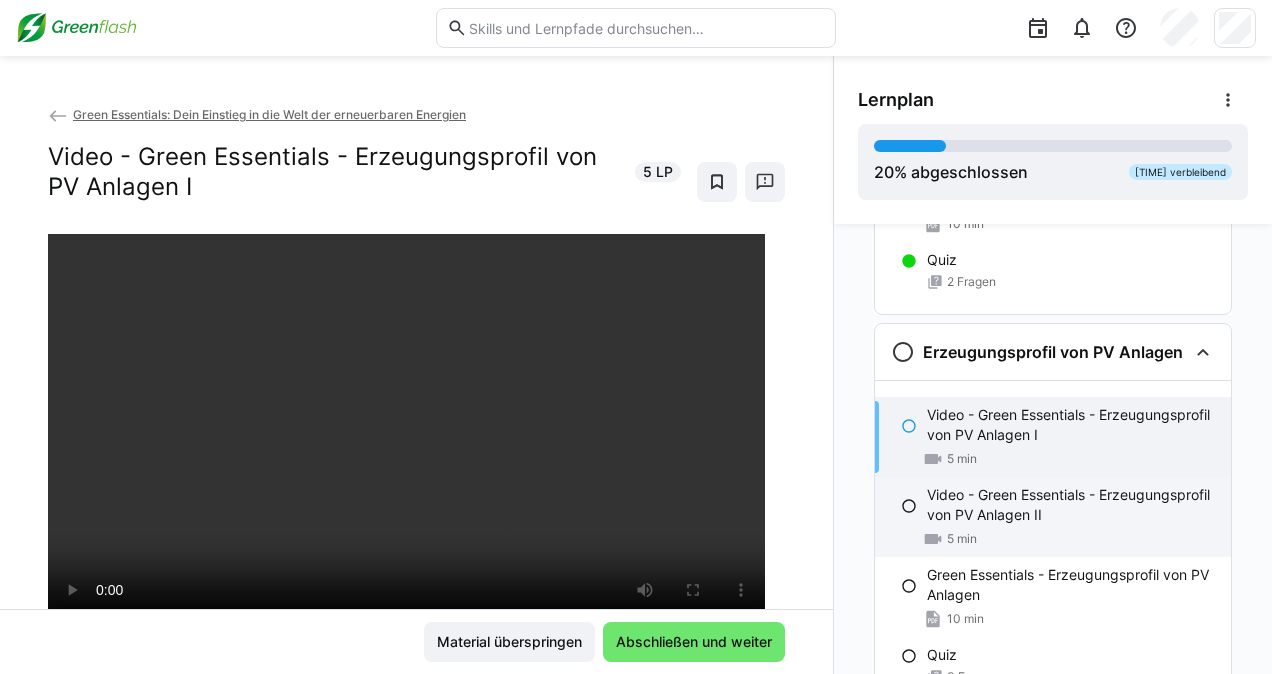 scroll, scrollTop: 1036, scrollLeft: 0, axis: vertical 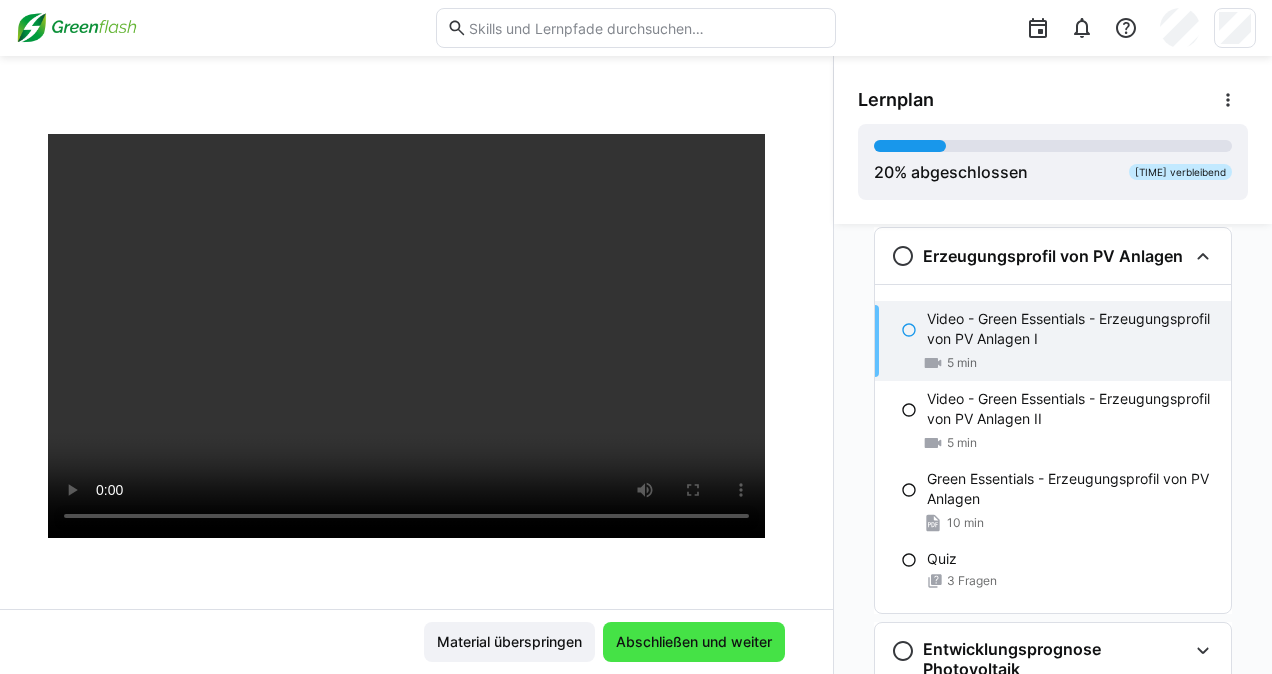 click on "Abschließen und weiter" 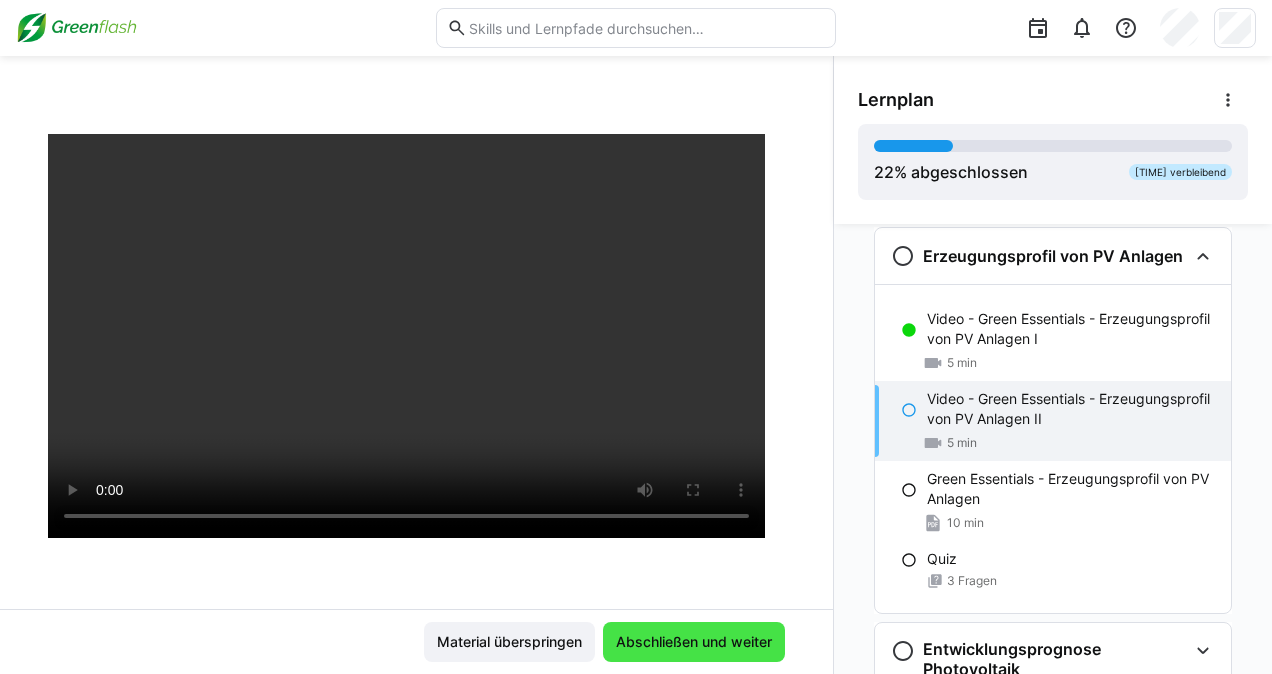 click on "Abschließen und weiter" 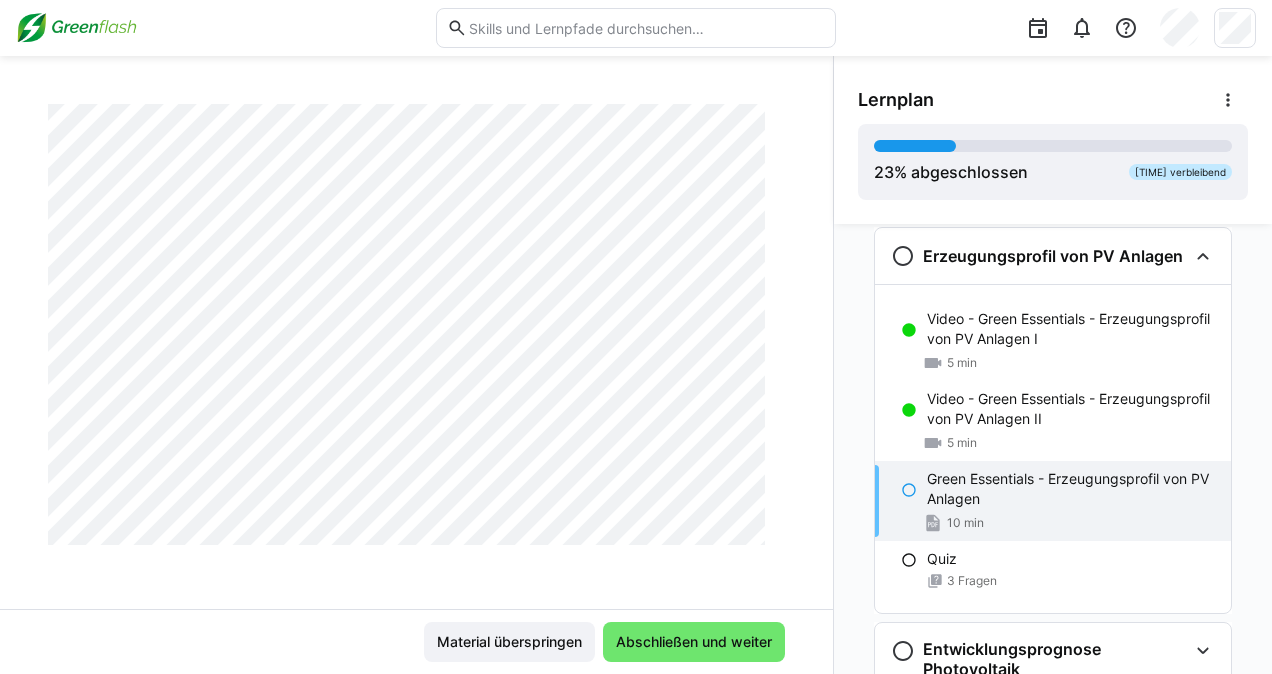 scroll, scrollTop: 400, scrollLeft: 0, axis: vertical 